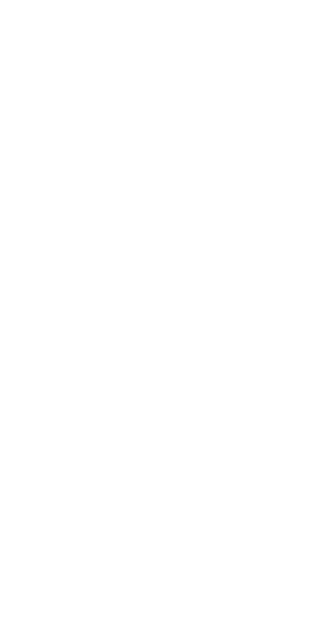 scroll, scrollTop: 0, scrollLeft: 0, axis: both 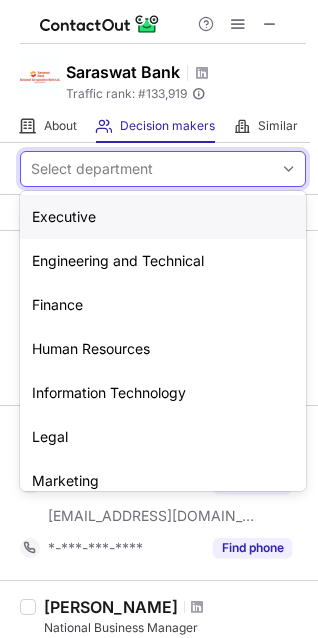click on "Select department" at bounding box center [92, 169] 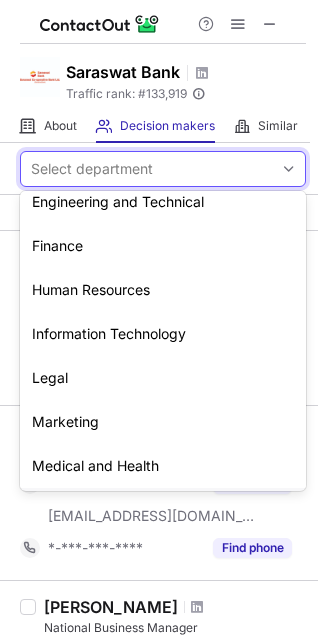 scroll, scrollTop: 0, scrollLeft: 0, axis: both 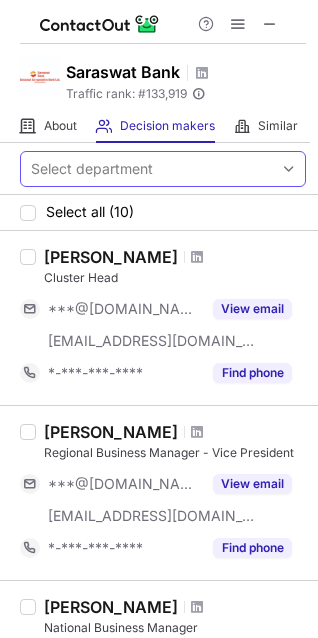 click on "Select department" at bounding box center [147, 169] 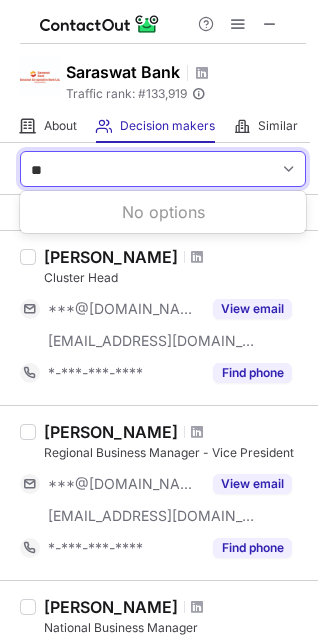 type on "**" 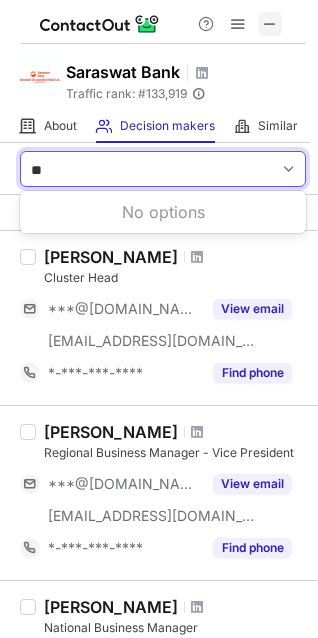 type 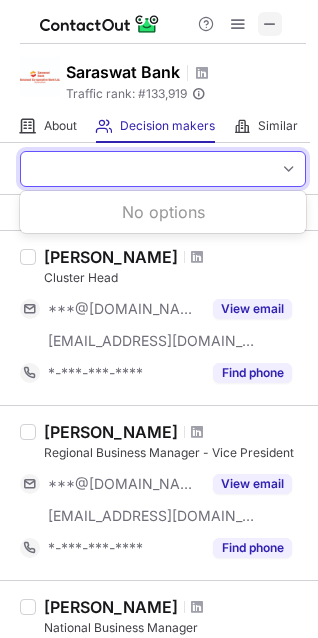 click at bounding box center [270, 24] 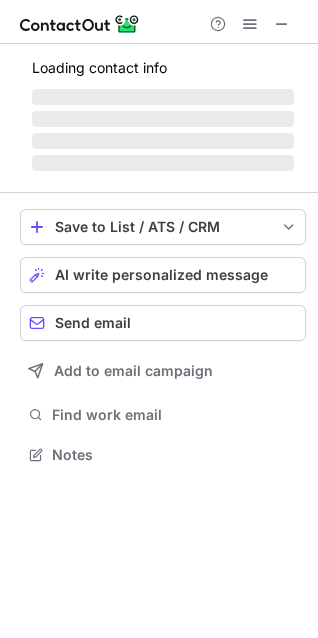 scroll, scrollTop: 10, scrollLeft: 9, axis: both 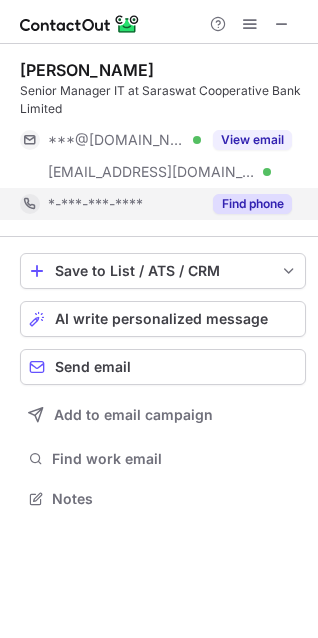 click on "Find phone" at bounding box center [252, 204] 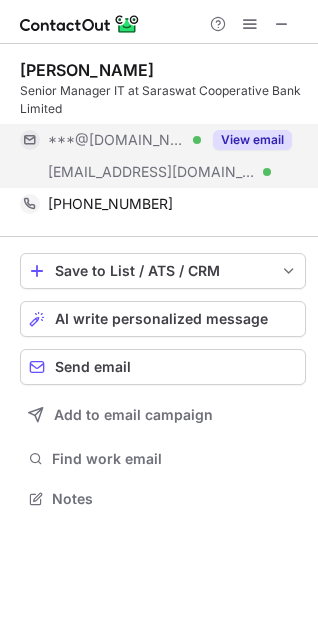 click on "View email" at bounding box center (252, 140) 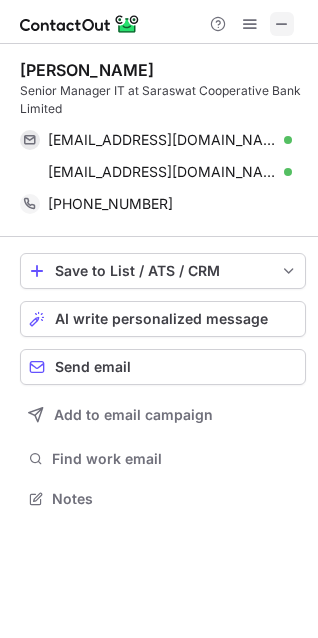click at bounding box center [282, 24] 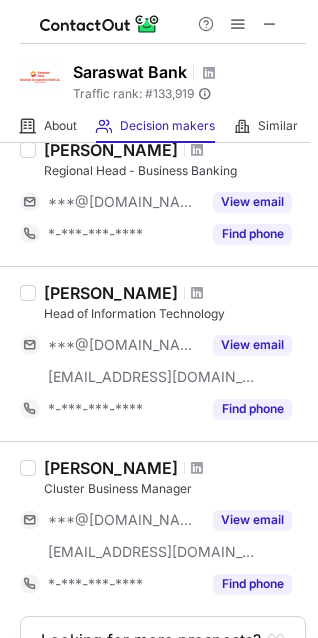 scroll, scrollTop: 1351, scrollLeft: 0, axis: vertical 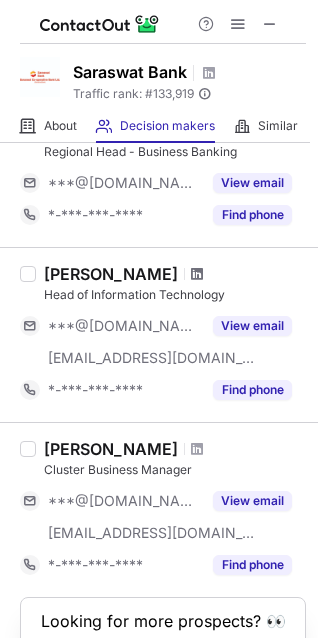 click at bounding box center (197, 274) 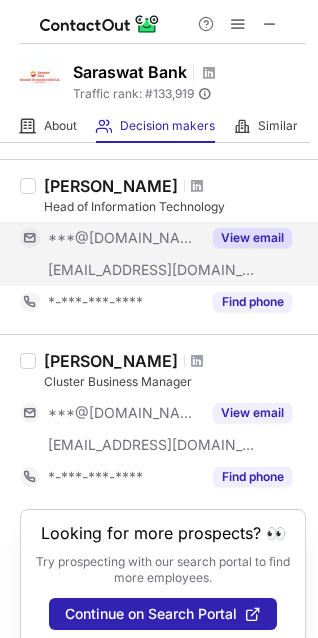 scroll, scrollTop: 1477, scrollLeft: 0, axis: vertical 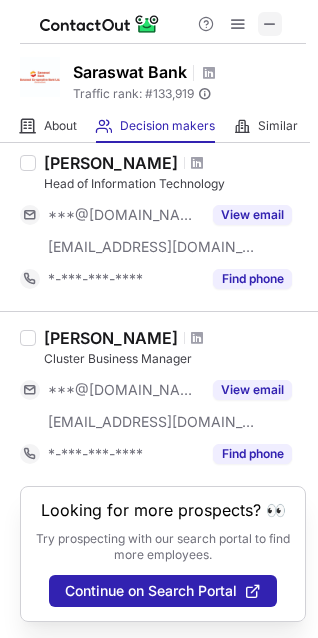 click at bounding box center [270, 24] 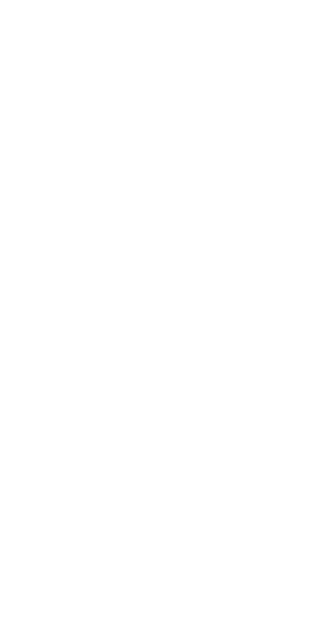 scroll, scrollTop: 0, scrollLeft: 0, axis: both 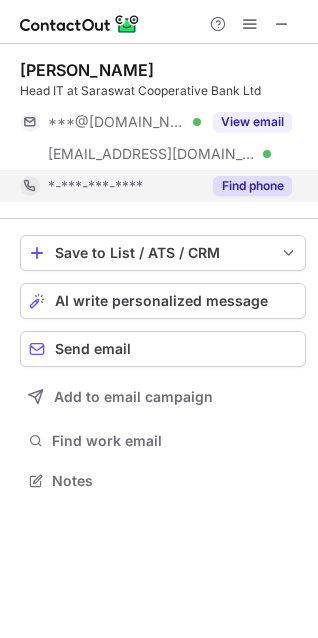 click on "Find phone" at bounding box center [252, 186] 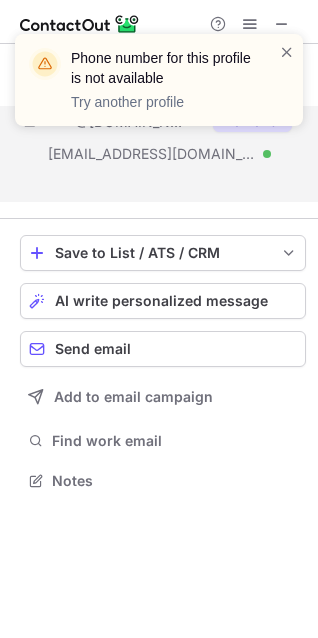 scroll, scrollTop: 434, scrollLeft: 318, axis: both 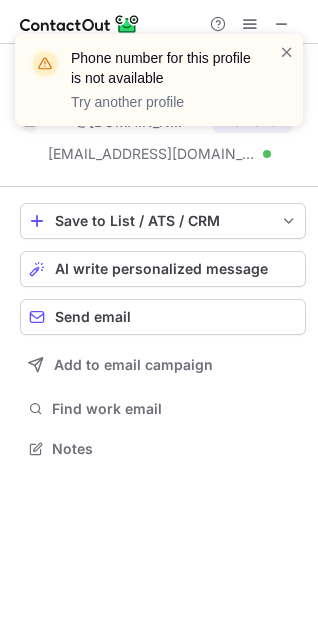 click on "Phone number for this profile is not available Try another profile" at bounding box center (159, 88) 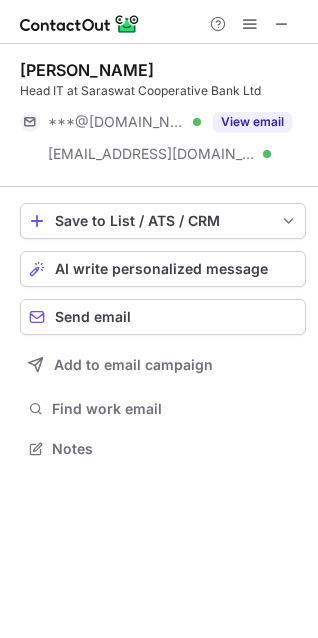 click at bounding box center [287, 52] 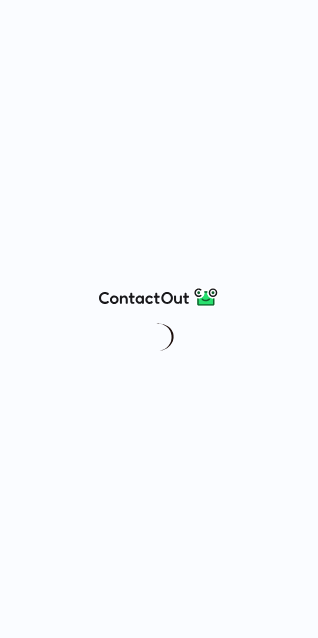 scroll, scrollTop: 0, scrollLeft: 0, axis: both 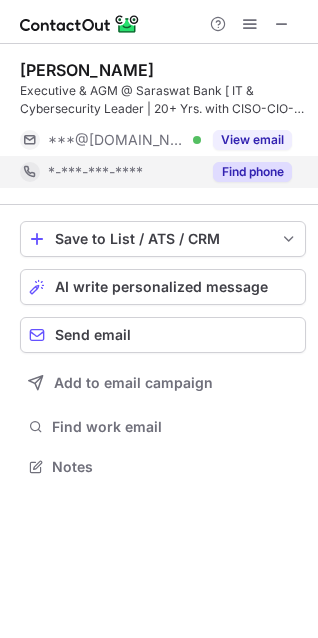 click on "Find phone" at bounding box center [252, 172] 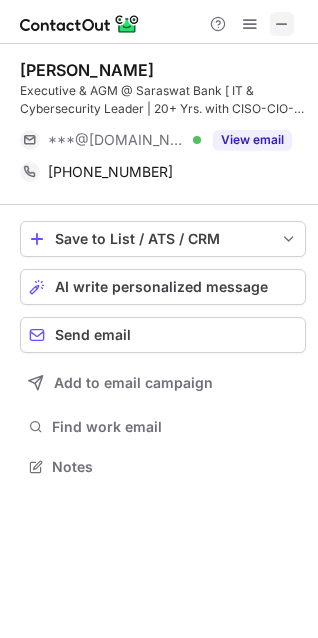 click at bounding box center [282, 24] 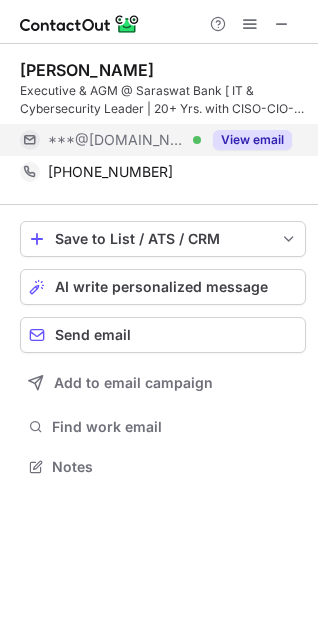 click on "View email" at bounding box center [252, 140] 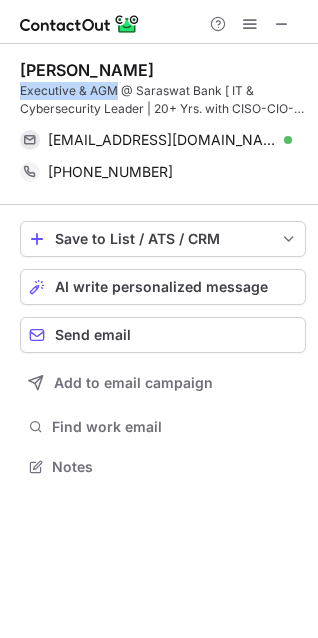 drag, startPoint x: 115, startPoint y: 97, endPoint x: 22, endPoint y: 95, distance: 93.0215 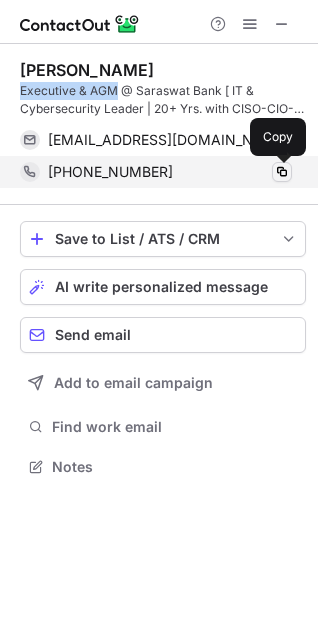 click at bounding box center [282, 172] 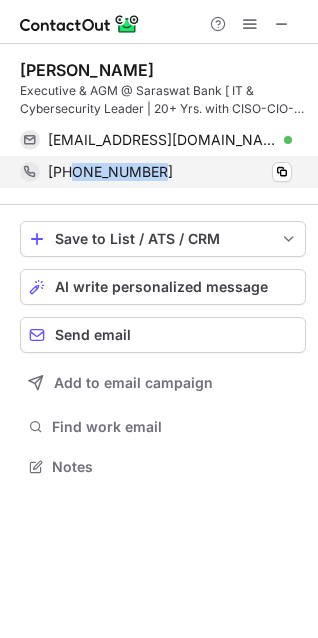 drag, startPoint x: 195, startPoint y: 178, endPoint x: 73, endPoint y: 179, distance: 122.0041 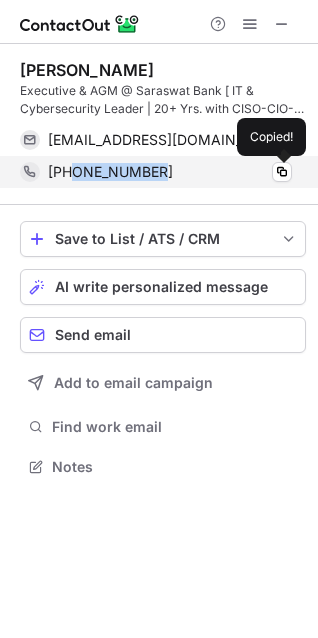 copy on "9975733685" 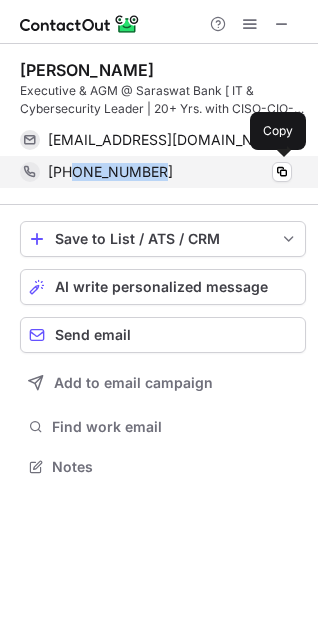 click on "+919975733685" at bounding box center [110, 172] 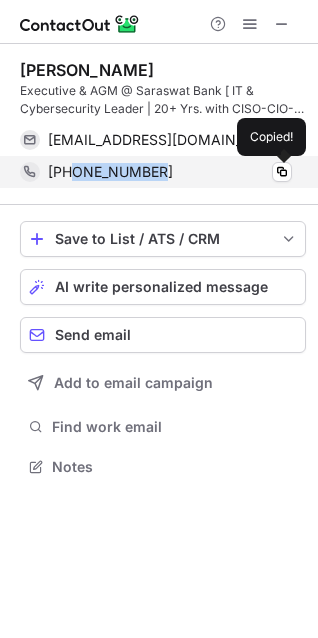 copy on "9975733685" 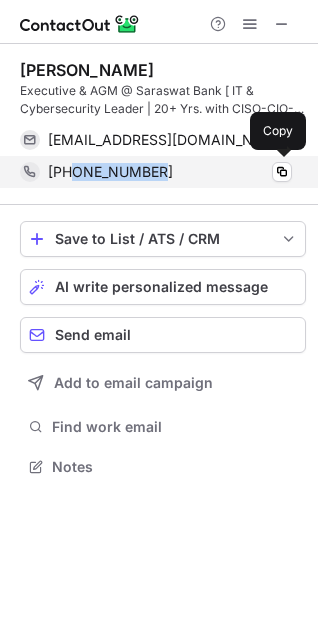 click on "+919975733685" at bounding box center (110, 172) 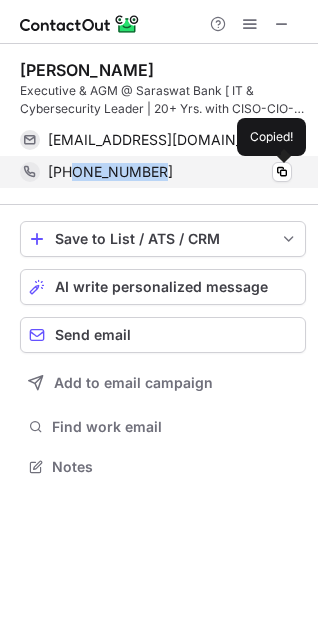 copy on "9975733685" 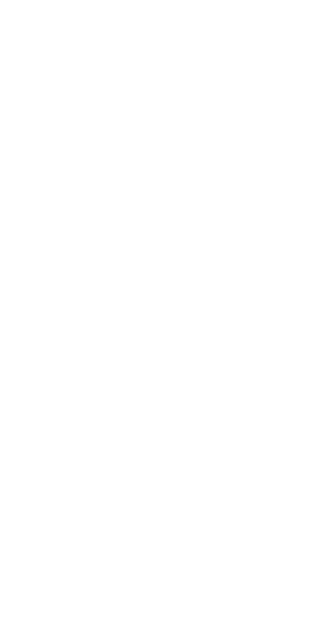 scroll, scrollTop: 0, scrollLeft: 0, axis: both 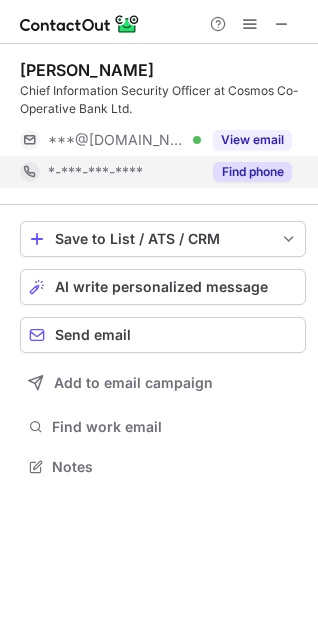 click on "Find phone" at bounding box center (252, 172) 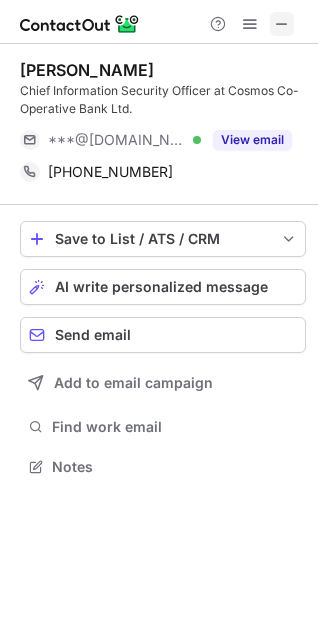 click at bounding box center (282, 24) 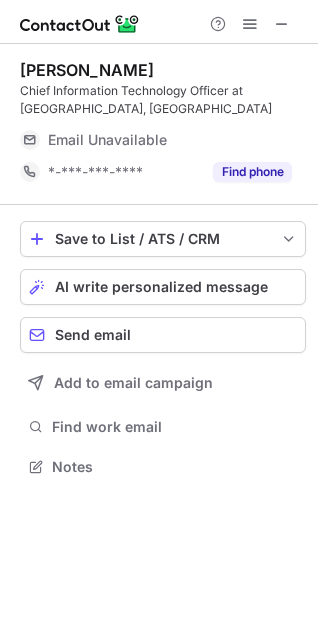 scroll, scrollTop: 452, scrollLeft: 318, axis: both 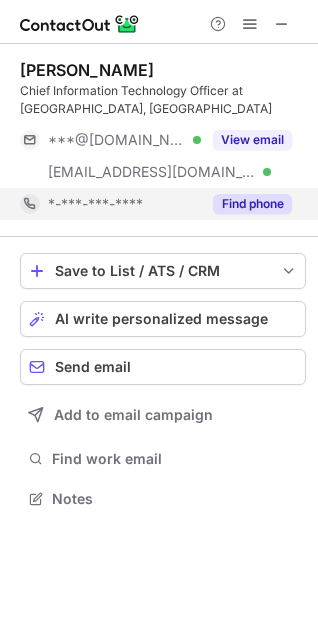 click on "Find phone" at bounding box center [252, 204] 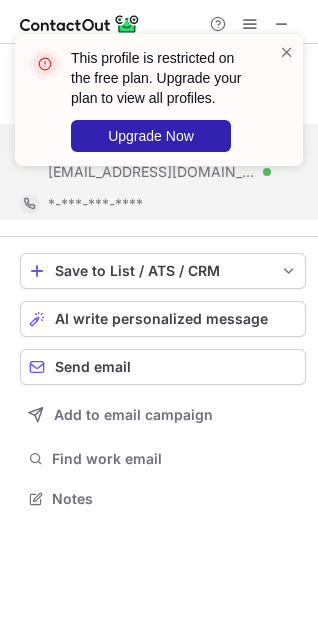 click on "This profile is restricted on the free plan. Upgrade your plan to view all profiles. Upgrade Now" at bounding box center (159, 108) 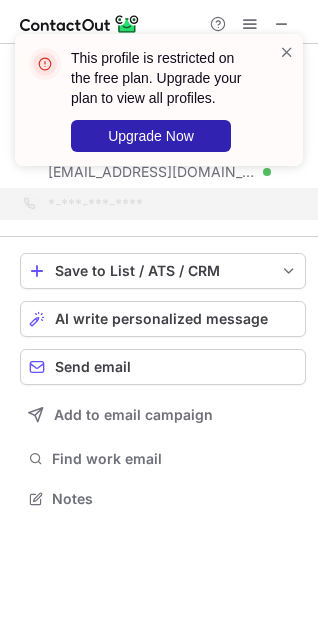 click on "This profile is restricted on the free plan. Upgrade your plan to view all profiles. Upgrade Now" at bounding box center (151, 100) 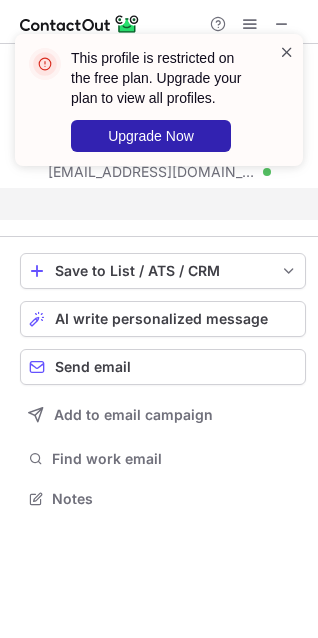 scroll, scrollTop: 452, scrollLeft: 318, axis: both 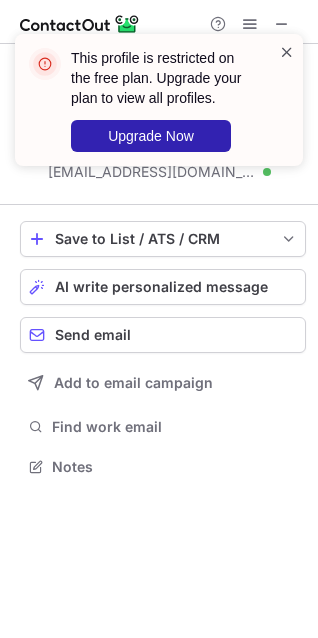 click at bounding box center [287, 52] 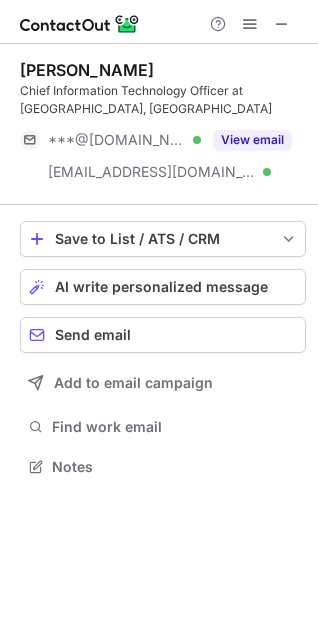 click on "View email" at bounding box center (252, 140) 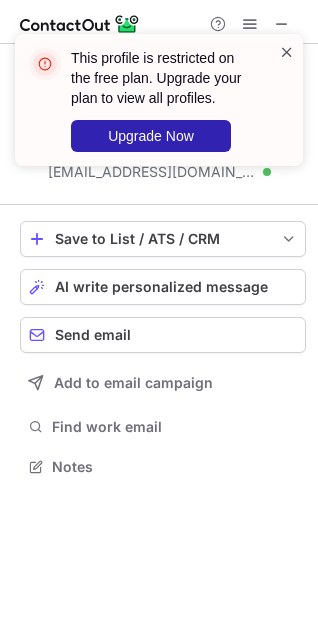 click at bounding box center (287, 52) 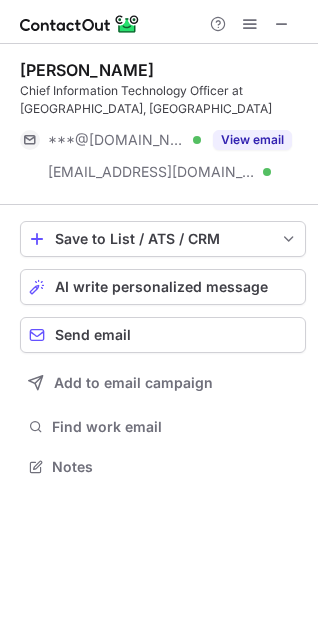 drag, startPoint x: 235, startPoint y: 62, endPoint x: 24, endPoint y: 74, distance: 211.34096 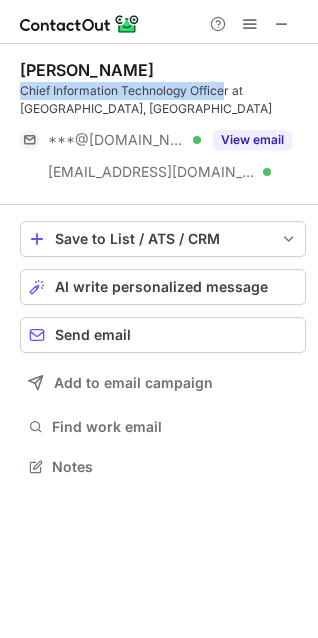 drag, startPoint x: 227, startPoint y: 92, endPoint x: 9, endPoint y: 97, distance: 218.05733 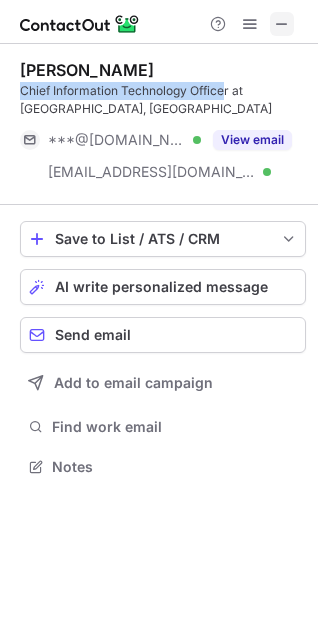 click at bounding box center (282, 24) 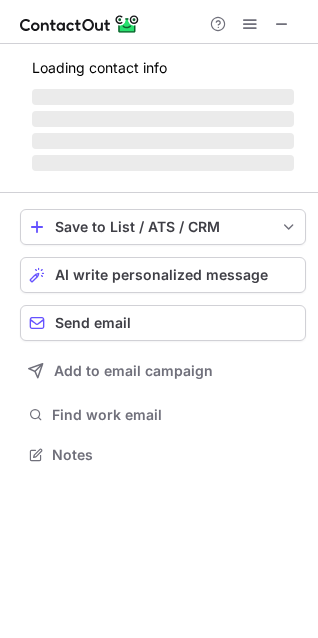 scroll, scrollTop: 10, scrollLeft: 9, axis: both 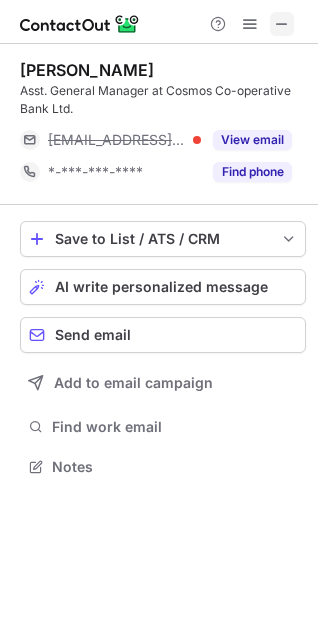 click at bounding box center [282, 24] 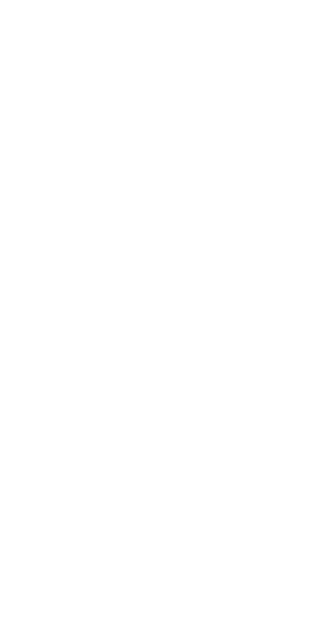 scroll, scrollTop: 0, scrollLeft: 0, axis: both 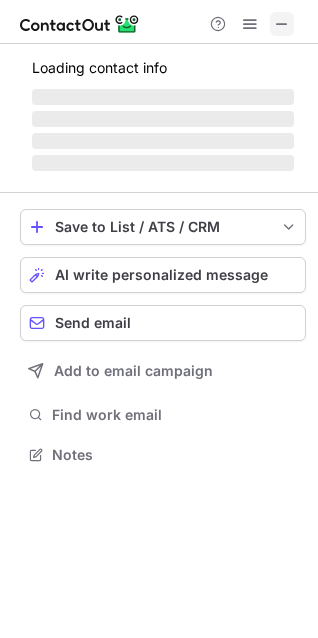 click at bounding box center (282, 24) 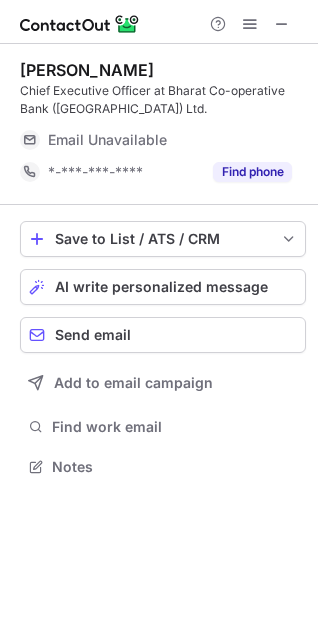 scroll, scrollTop: 10, scrollLeft: 9, axis: both 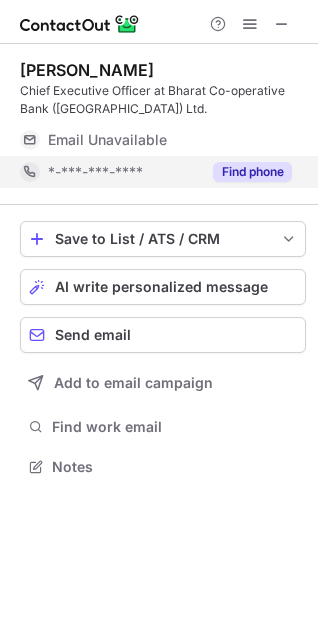 click on "Find phone" at bounding box center [252, 172] 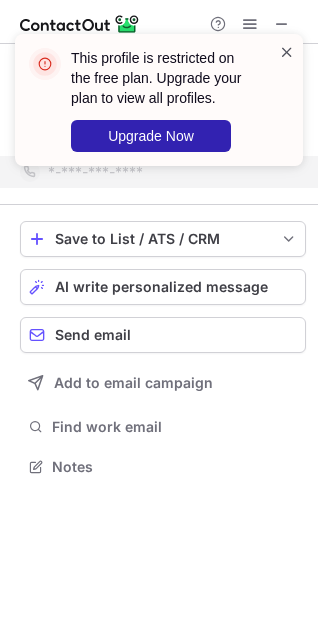 click at bounding box center [287, 52] 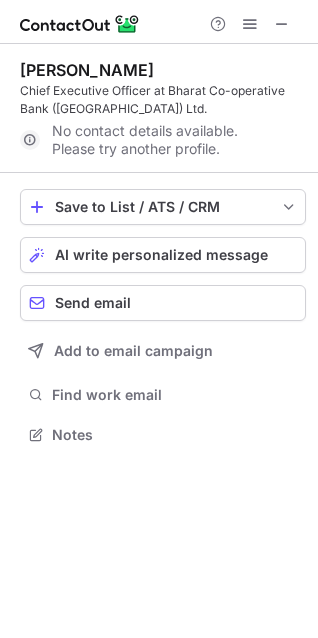 scroll, scrollTop: 420, scrollLeft: 318, axis: both 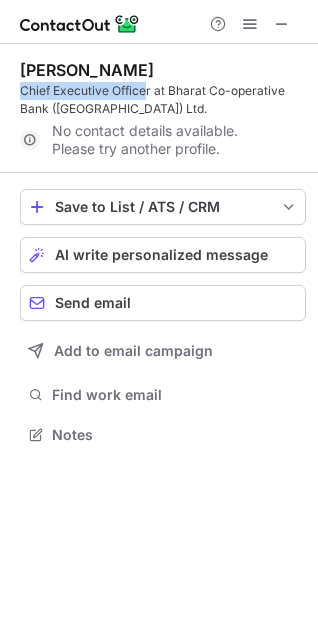 drag, startPoint x: 148, startPoint y: 88, endPoint x: 19, endPoint y: 94, distance: 129.13947 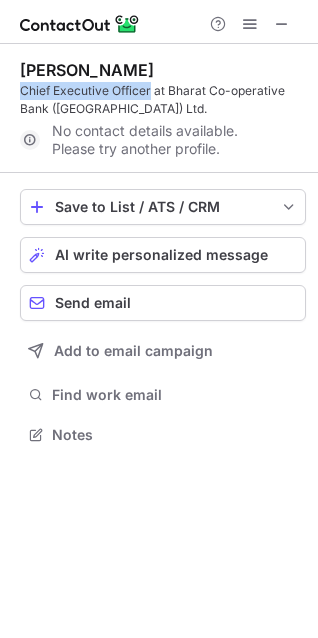 drag, startPoint x: 149, startPoint y: 90, endPoint x: 23, endPoint y: 87, distance: 126.035706 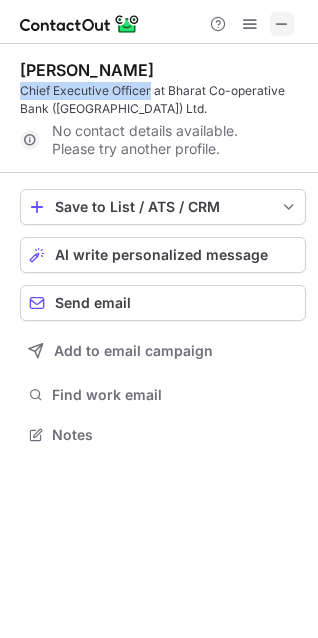click at bounding box center (282, 24) 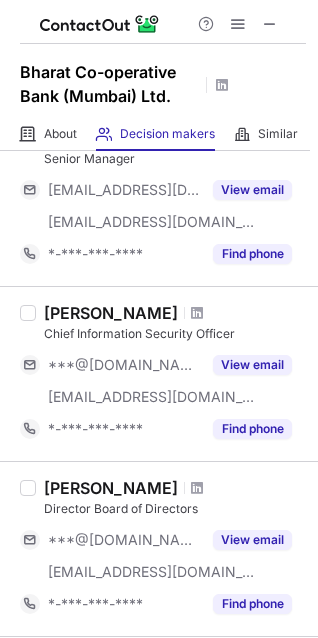 scroll, scrollTop: 303, scrollLeft: 0, axis: vertical 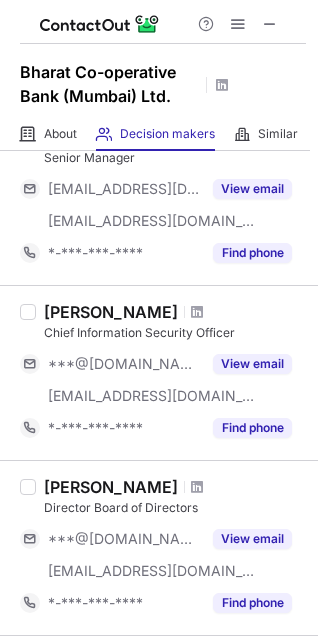 drag, startPoint x: 153, startPoint y: 317, endPoint x: 111, endPoint y: 303, distance: 44.27189 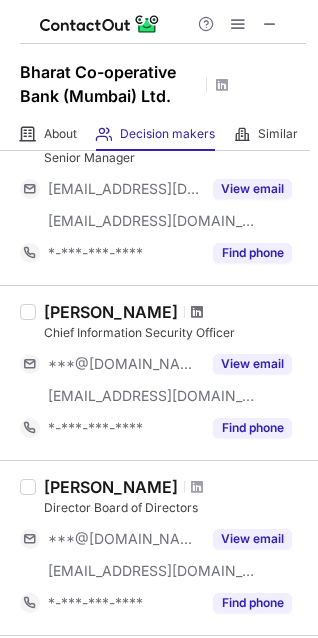 click at bounding box center [197, 312] 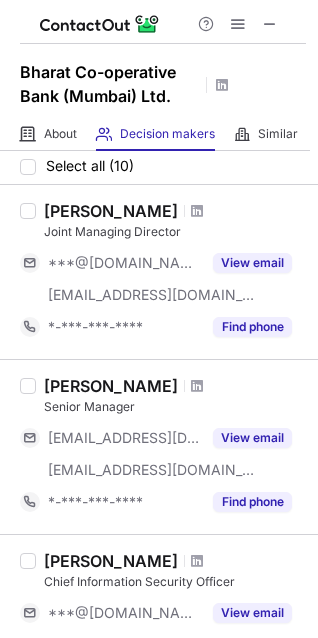 scroll, scrollTop: 0, scrollLeft: 0, axis: both 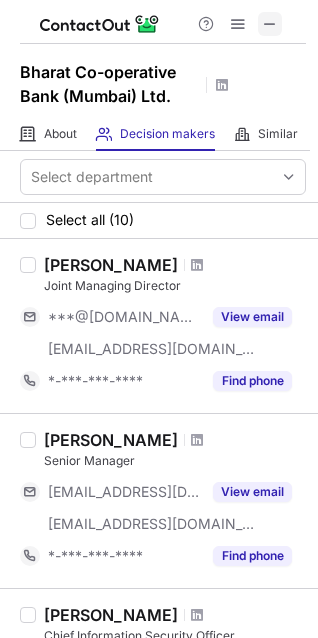 click at bounding box center (270, 24) 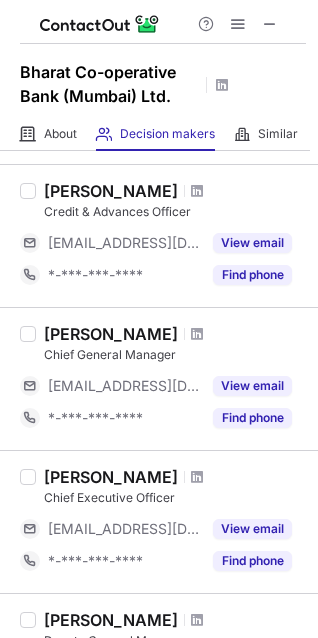 scroll, scrollTop: 772, scrollLeft: 0, axis: vertical 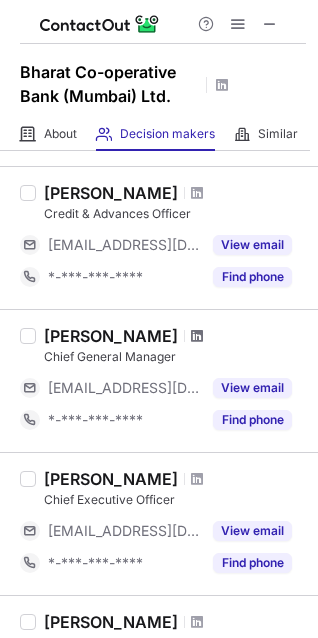 click at bounding box center (197, 336) 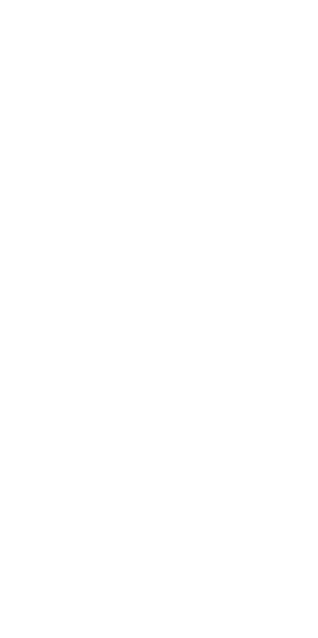 scroll, scrollTop: 0, scrollLeft: 0, axis: both 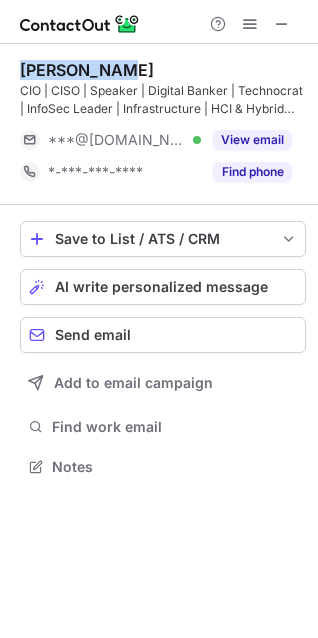 drag, startPoint x: 125, startPoint y: 70, endPoint x: 12, endPoint y: 75, distance: 113.110565 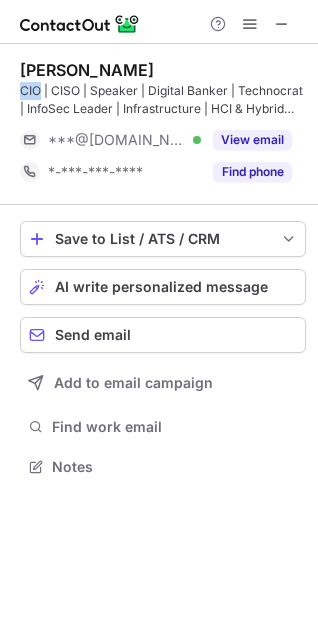 drag, startPoint x: 39, startPoint y: 90, endPoint x: 11, endPoint y: 95, distance: 28.442924 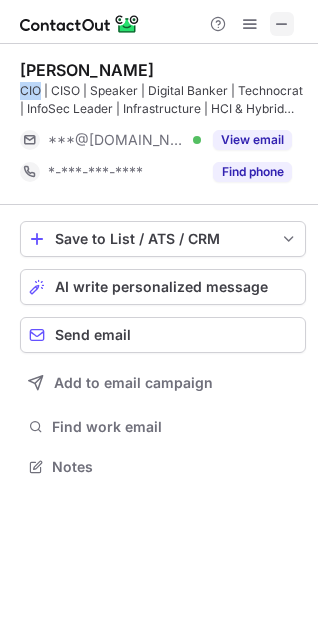 click at bounding box center [282, 24] 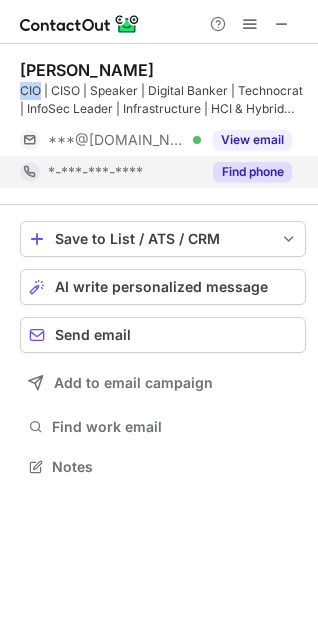 click on "Find phone" at bounding box center [252, 172] 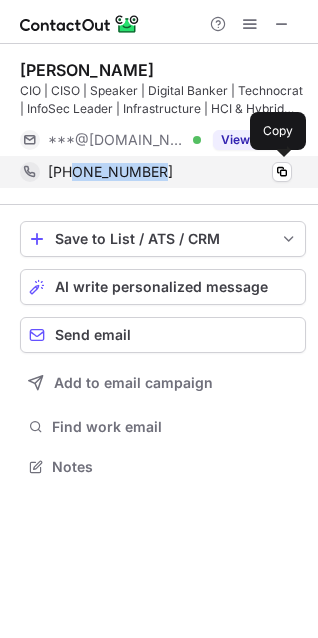 drag, startPoint x: 168, startPoint y: 170, endPoint x: 72, endPoint y: 178, distance: 96.332756 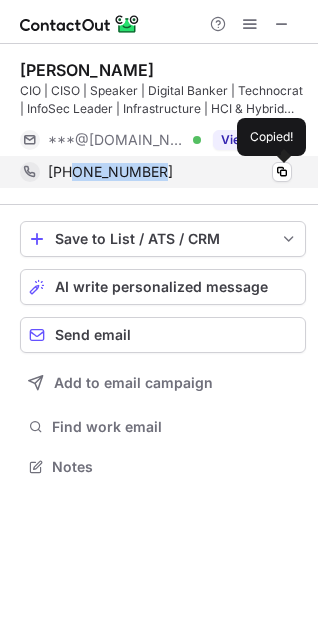 copy on "9137205120" 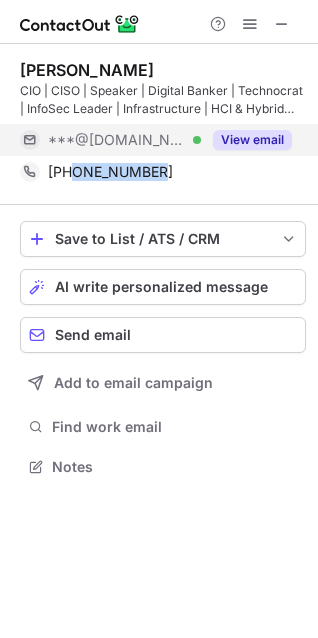 click on "View email" at bounding box center [252, 140] 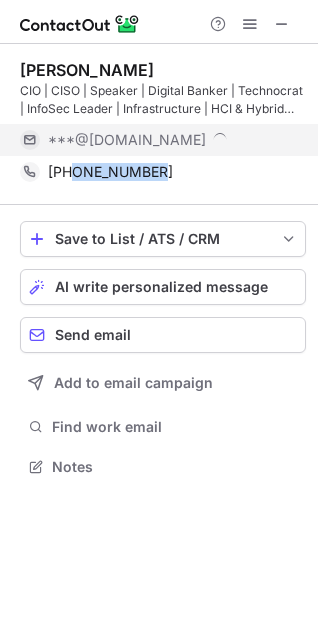 scroll, scrollTop: 10, scrollLeft: 9, axis: both 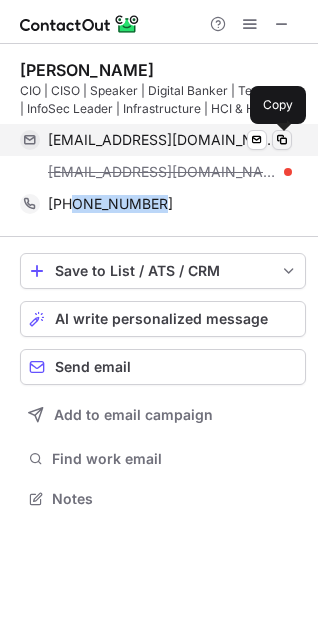 click at bounding box center [282, 140] 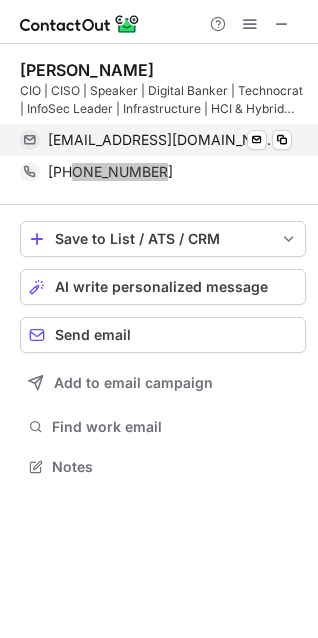 scroll, scrollTop: 452, scrollLeft: 318, axis: both 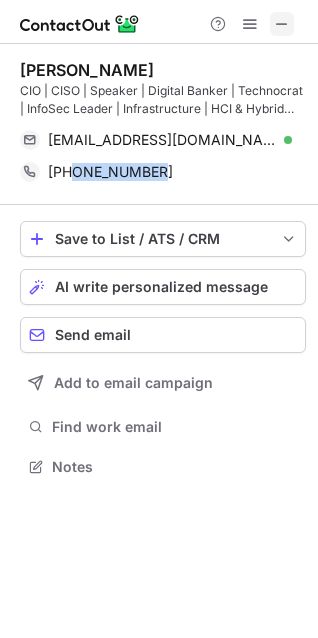 click at bounding box center [282, 24] 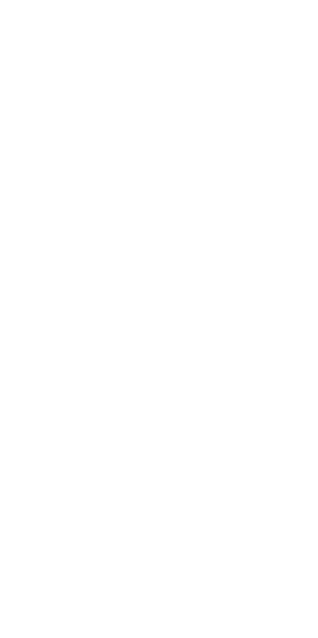 scroll, scrollTop: 0, scrollLeft: 0, axis: both 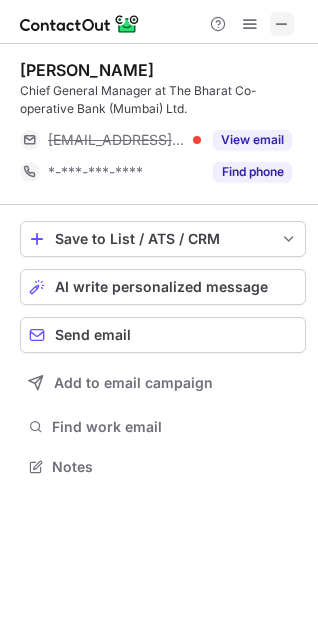 click at bounding box center [282, 24] 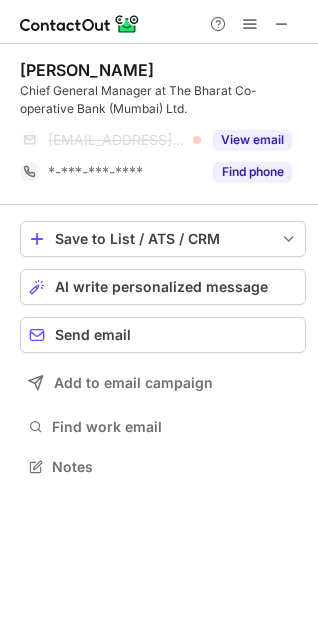 drag, startPoint x: 172, startPoint y: 56, endPoint x: -5, endPoint y: 78, distance: 178.36198 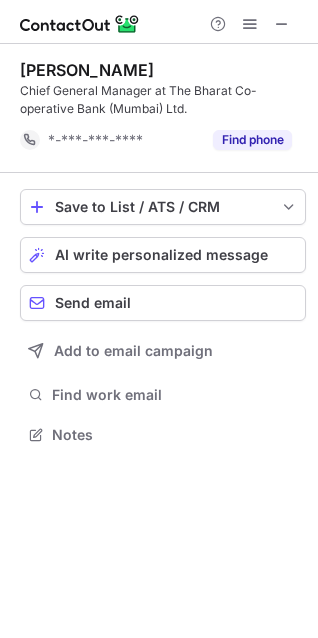 scroll, scrollTop: 420, scrollLeft: 318, axis: both 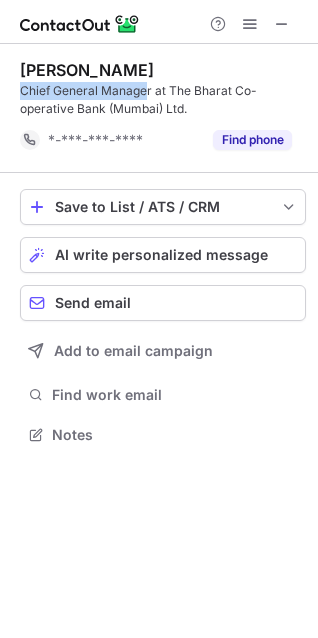 drag, startPoint x: 150, startPoint y: 92, endPoint x: 18, endPoint y: 97, distance: 132.09467 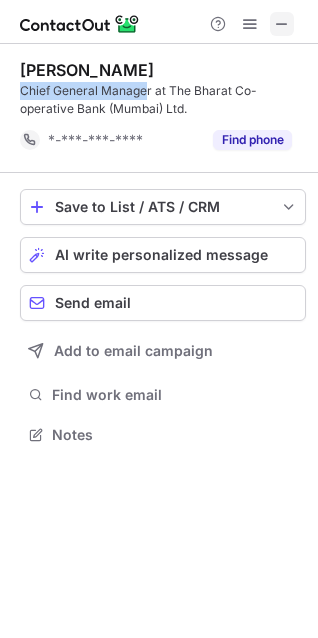 click at bounding box center [282, 24] 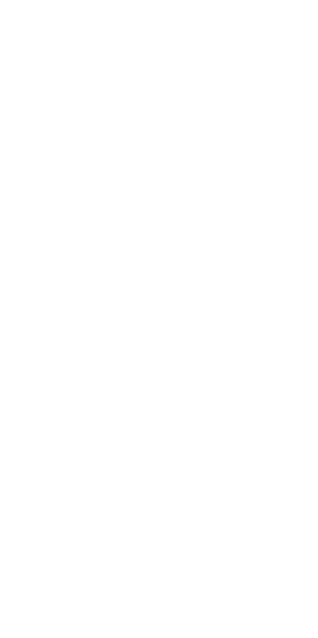 scroll, scrollTop: 0, scrollLeft: 0, axis: both 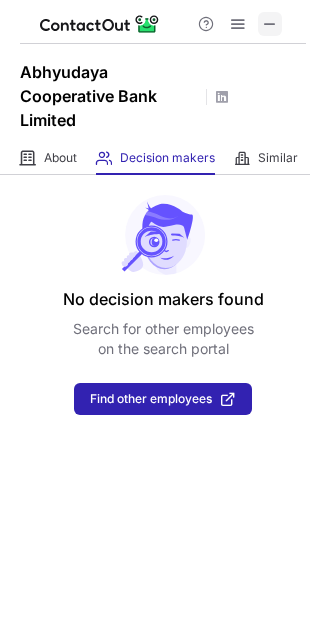click at bounding box center (270, 24) 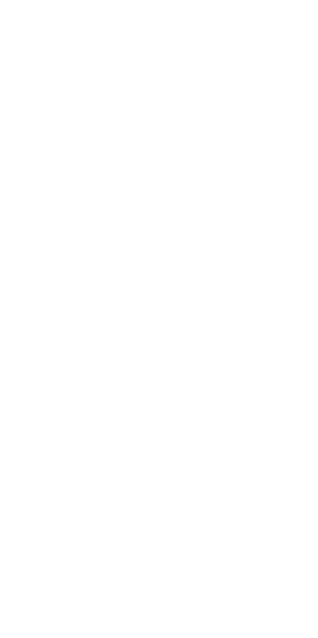 scroll, scrollTop: 0, scrollLeft: 0, axis: both 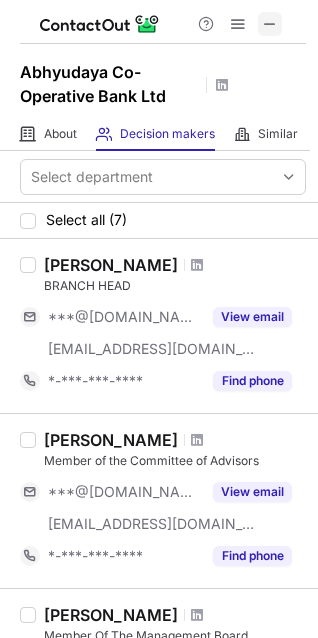 click at bounding box center [270, 24] 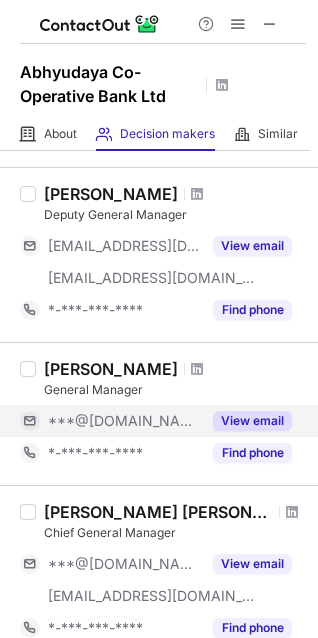 scroll, scrollTop: 596, scrollLeft: 0, axis: vertical 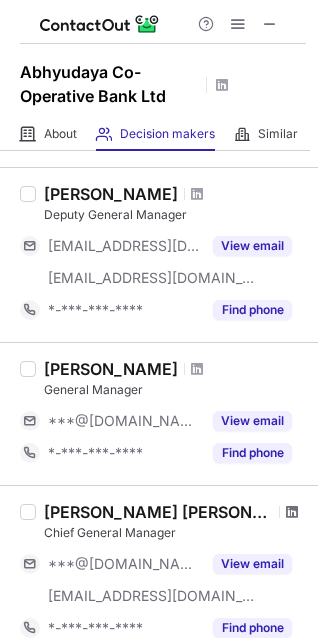 click at bounding box center [292, 512] 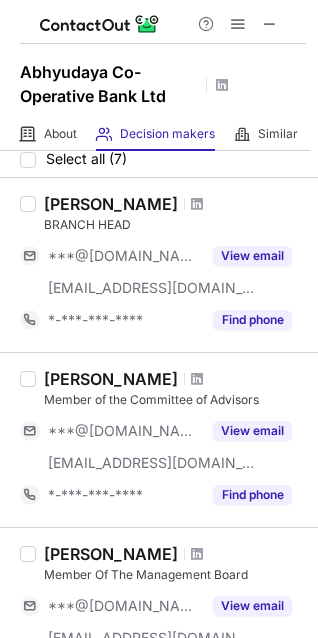 scroll, scrollTop: 0, scrollLeft: 0, axis: both 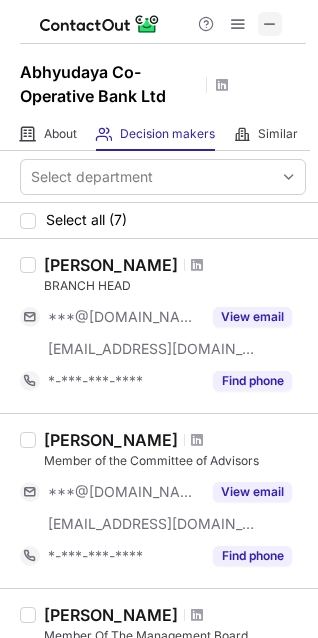 click at bounding box center [270, 24] 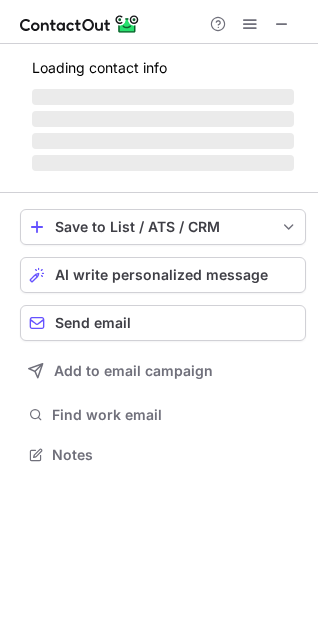 scroll, scrollTop: 10, scrollLeft: 9, axis: both 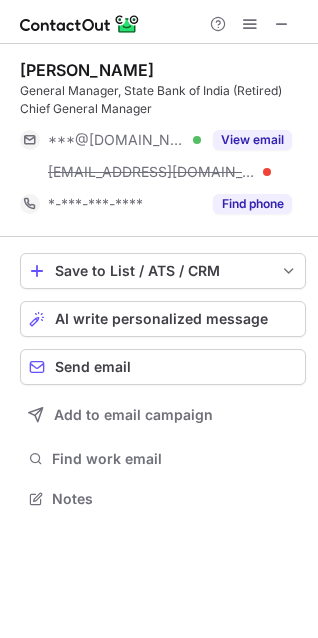 drag, startPoint x: 169, startPoint y: 66, endPoint x: 19, endPoint y: 69, distance: 150.03 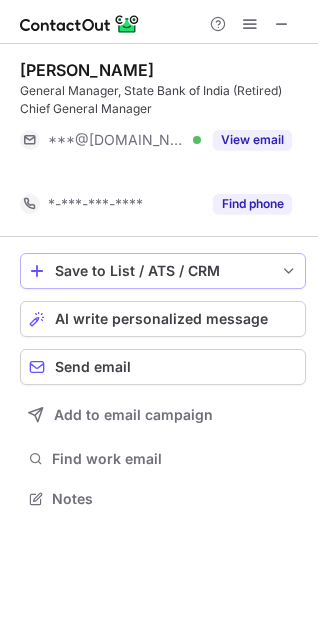 scroll, scrollTop: 452, scrollLeft: 318, axis: both 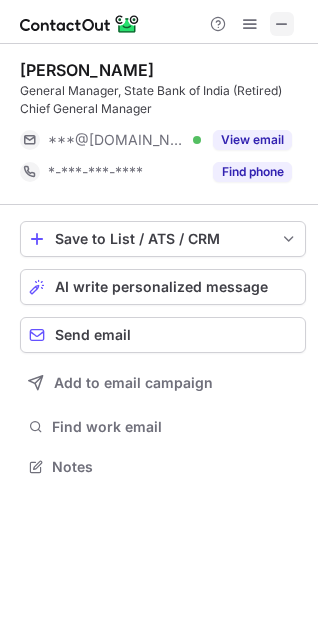 click at bounding box center (282, 24) 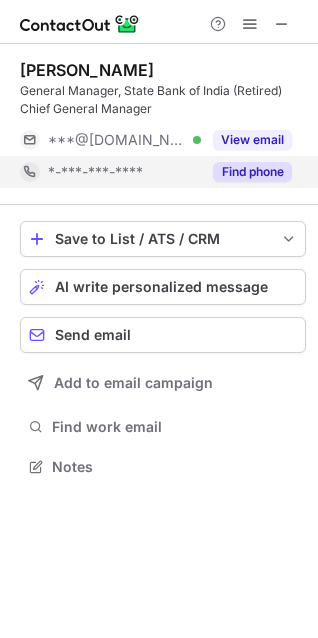 click on "Find phone" at bounding box center (252, 172) 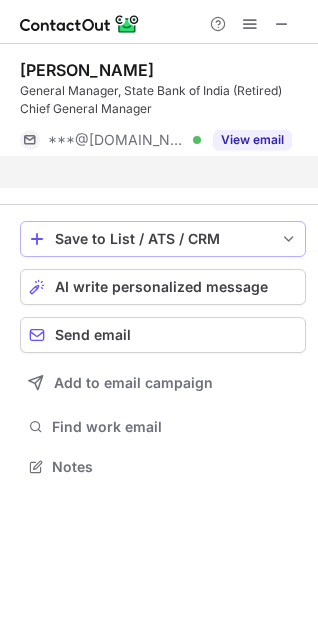 scroll, scrollTop: 420, scrollLeft: 318, axis: both 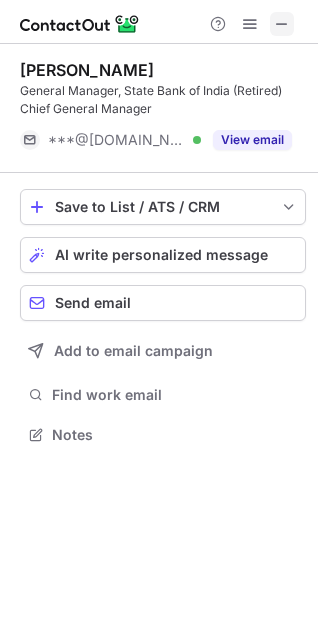 click at bounding box center (282, 24) 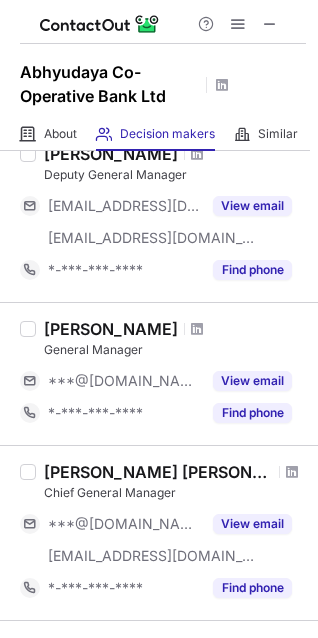 scroll, scrollTop: 524, scrollLeft: 0, axis: vertical 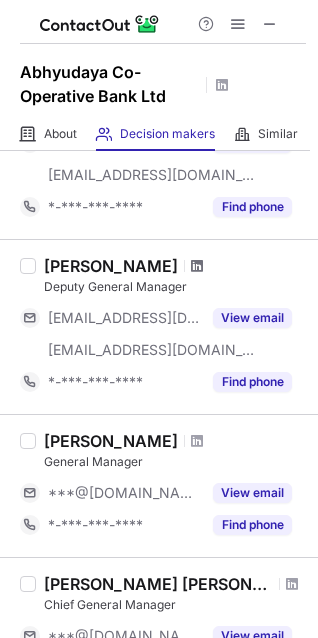 click at bounding box center [197, 266] 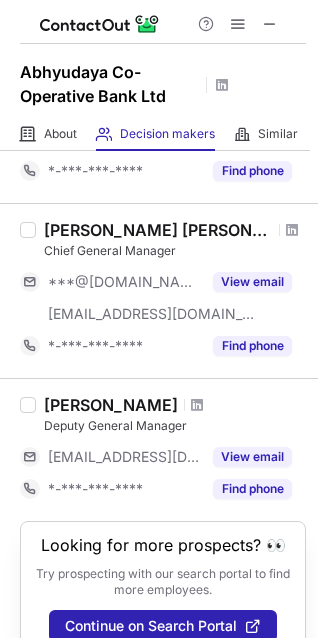 scroll, scrollTop: 885, scrollLeft: 0, axis: vertical 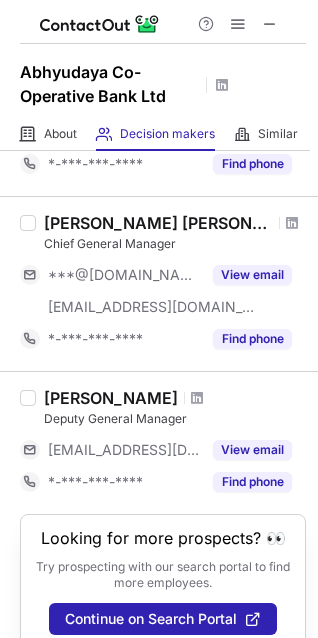 click at bounding box center [197, 398] 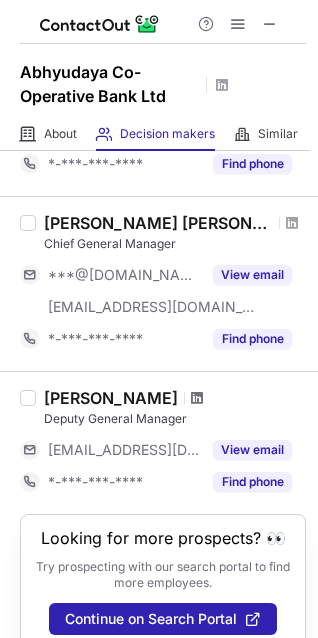 click at bounding box center (197, 398) 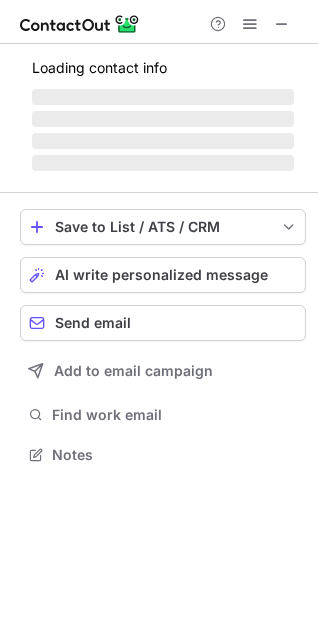 scroll, scrollTop: 10, scrollLeft: 9, axis: both 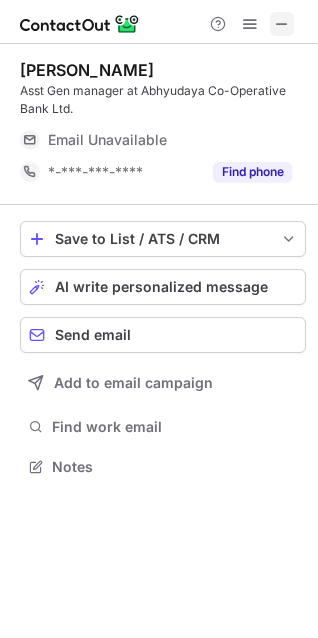 click at bounding box center [282, 24] 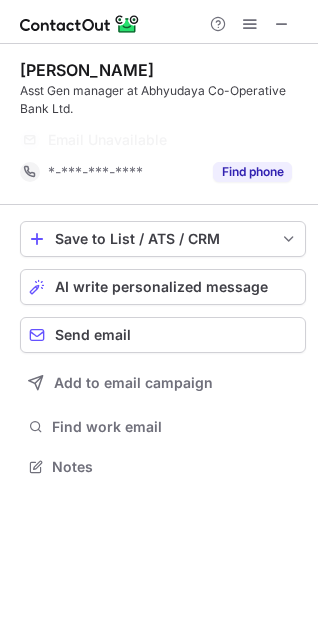 drag, startPoint x: 233, startPoint y: 74, endPoint x: 13, endPoint y: 69, distance: 220.05681 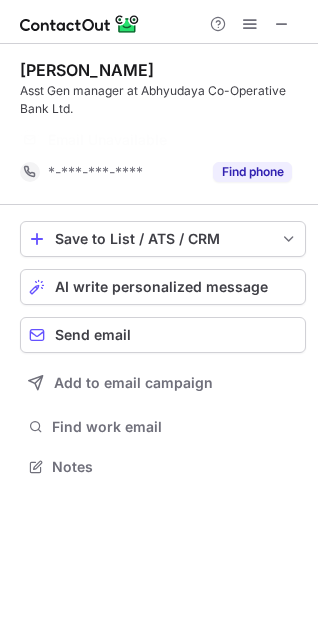 scroll, scrollTop: 420, scrollLeft: 318, axis: both 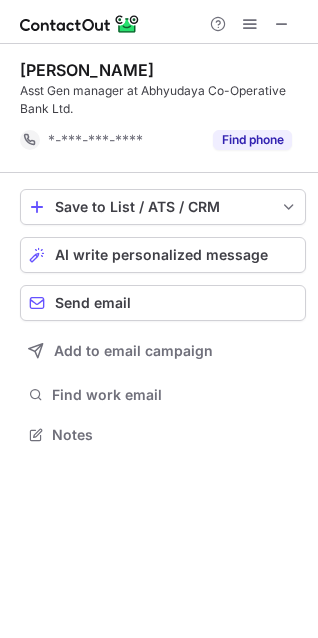 copy on "satyendra bhandarkar" 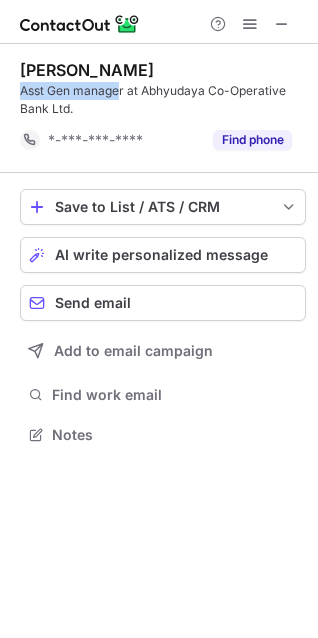 drag, startPoint x: 120, startPoint y: 94, endPoint x: 20, endPoint y: 94, distance: 100 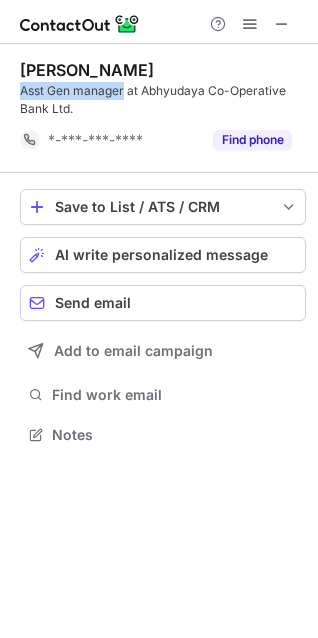 drag, startPoint x: 123, startPoint y: 91, endPoint x: 4, endPoint y: 93, distance: 119.01681 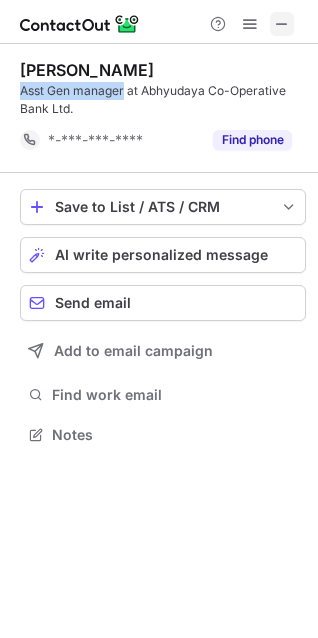 click at bounding box center [282, 24] 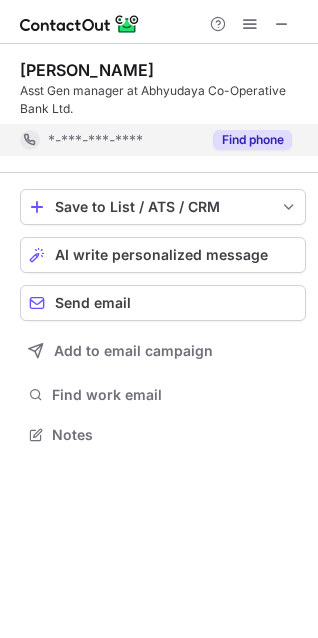 click on "Find phone" at bounding box center [246, 140] 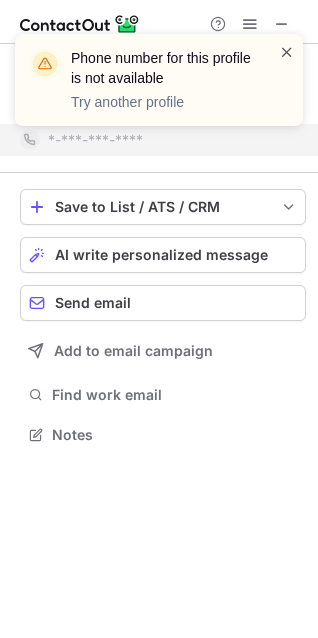 click at bounding box center (287, 52) 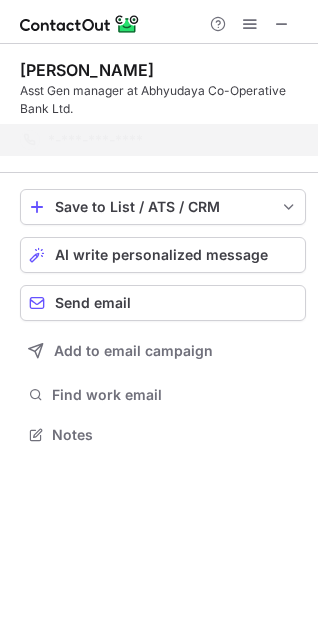 click on "Phone number for this profile is not available Try another profile" at bounding box center (159, 88) 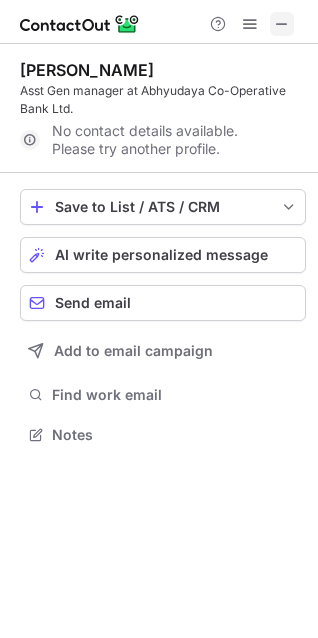 click at bounding box center [282, 24] 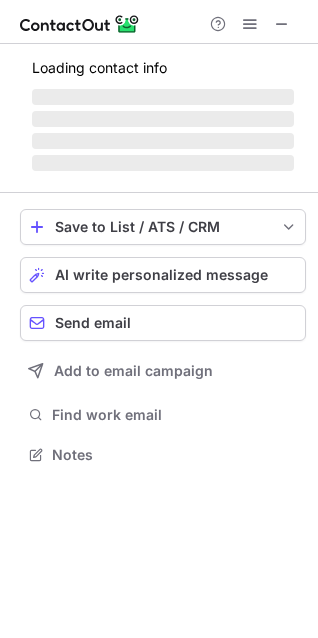scroll, scrollTop: 440, scrollLeft: 318, axis: both 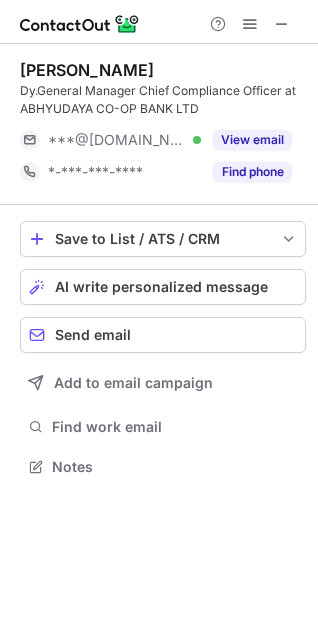 drag, startPoint x: 168, startPoint y: 70, endPoint x: 9, endPoint y: 77, distance: 159.154 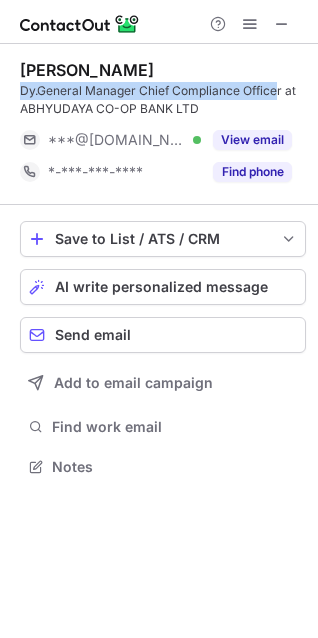 drag, startPoint x: 275, startPoint y: 87, endPoint x: 16, endPoint y: 85, distance: 259.00772 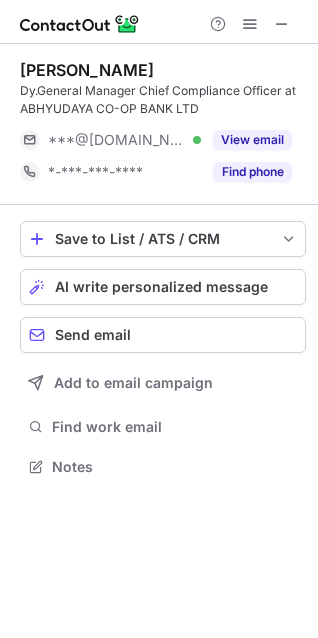 click on "Dy.General Manager  Chief Compliance Officer at ABHYUDAYA CO-OP BANK LTD" at bounding box center [163, 100] 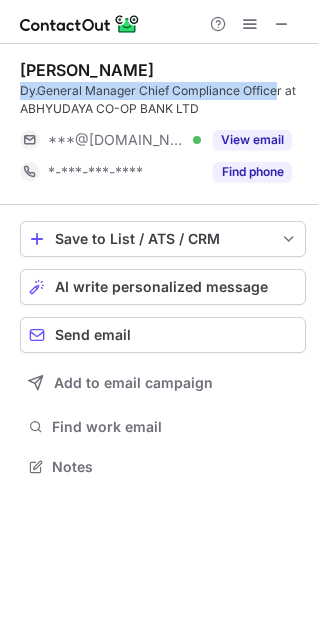 drag, startPoint x: 279, startPoint y: 87, endPoint x: 1, endPoint y: 92, distance: 278.04495 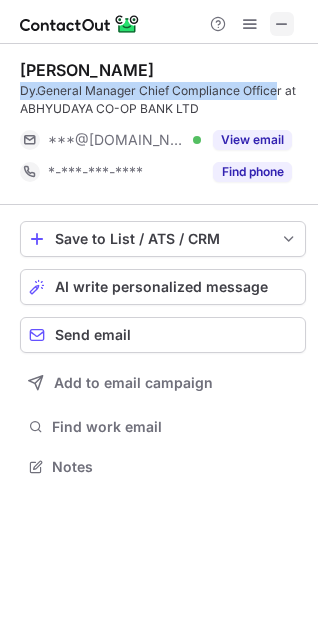 click at bounding box center [282, 24] 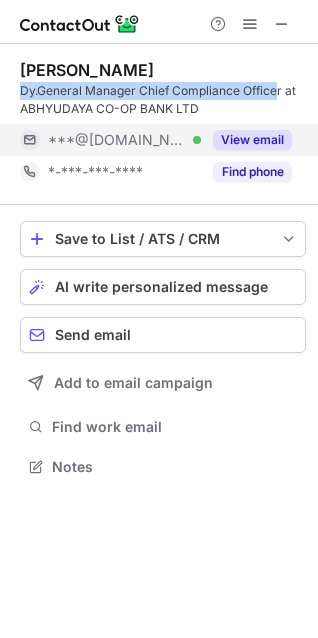 click on "View email" at bounding box center (252, 140) 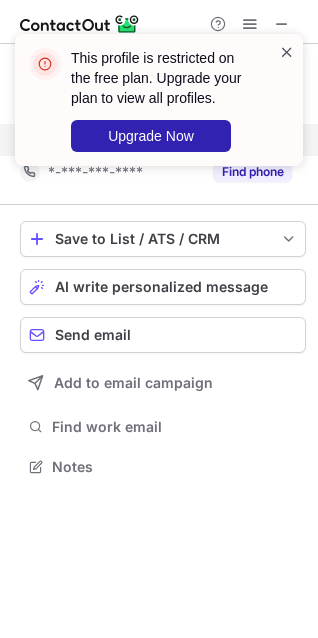 click at bounding box center [287, 52] 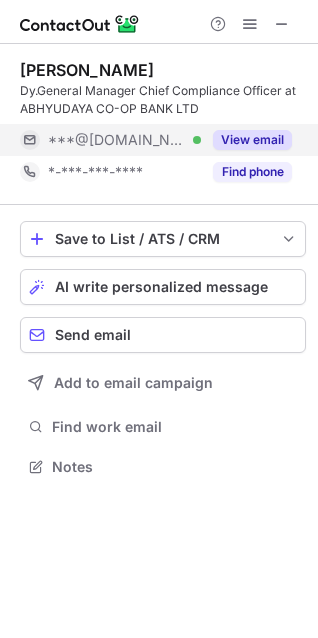 click on "This profile is restricted on the free plan. Upgrade your plan to view all profiles. Upgrade Now" at bounding box center [159, 108] 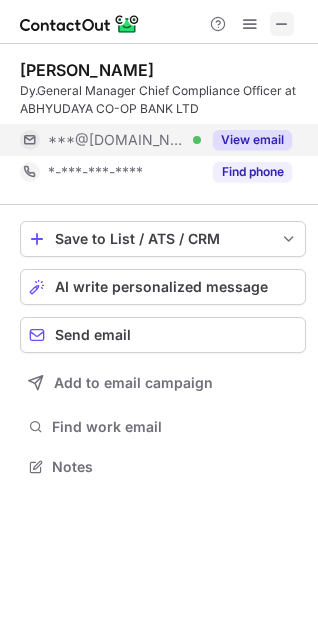 click at bounding box center [282, 24] 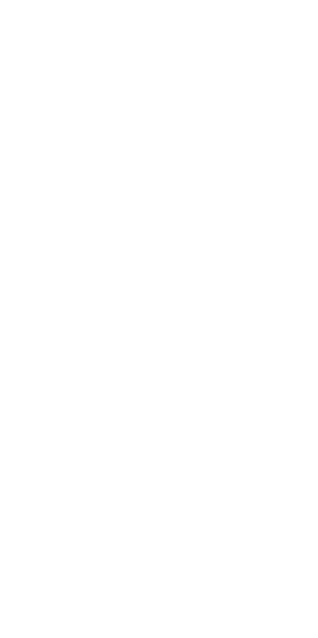 scroll, scrollTop: 0, scrollLeft: 0, axis: both 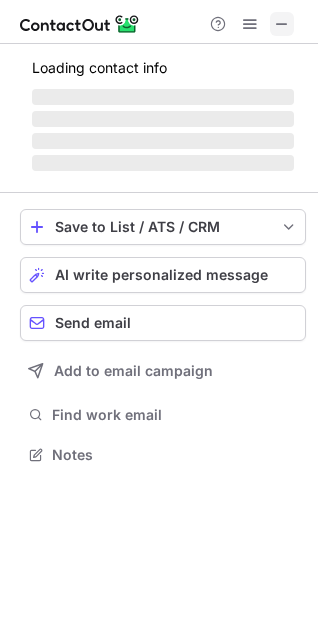click at bounding box center (282, 24) 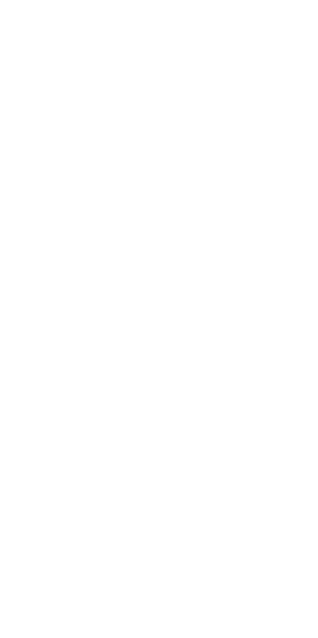 scroll, scrollTop: 0, scrollLeft: 0, axis: both 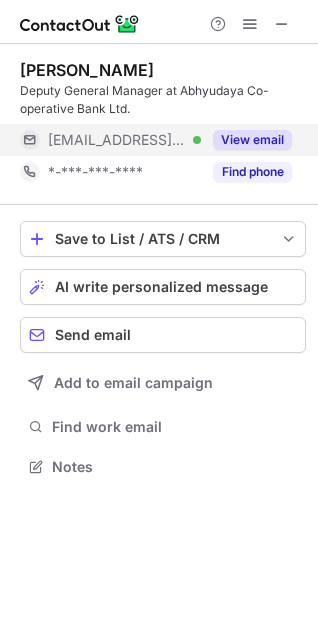click on "View email" at bounding box center (252, 140) 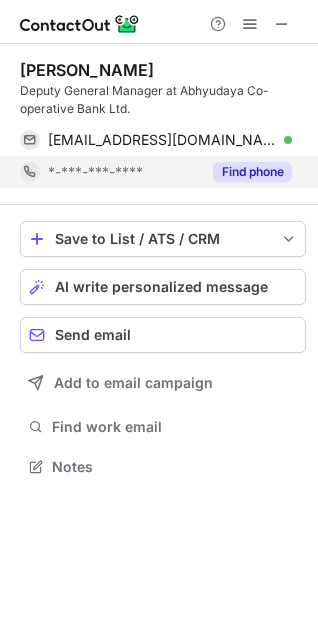 click on "Find phone" at bounding box center (252, 172) 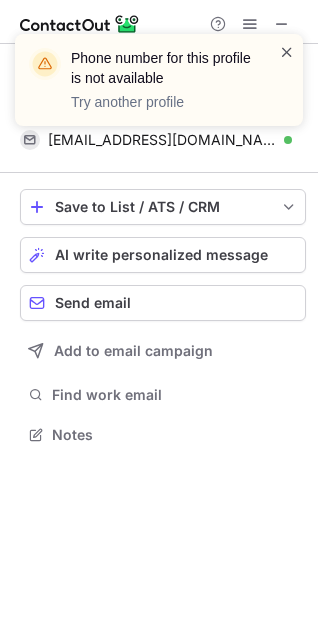 scroll, scrollTop: 420, scrollLeft: 318, axis: both 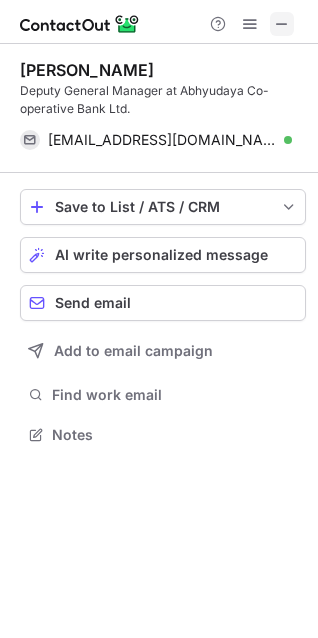 click at bounding box center [282, 24] 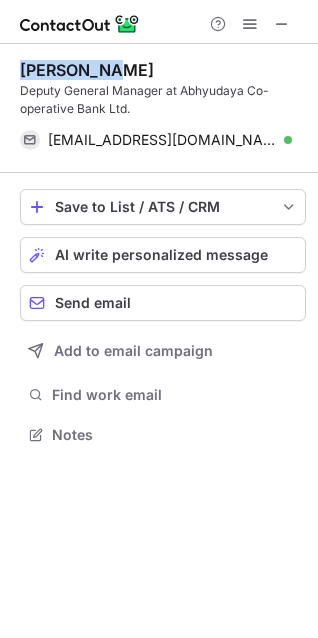 drag, startPoint x: 162, startPoint y: 71, endPoint x: 14, endPoint y: 77, distance: 148.12157 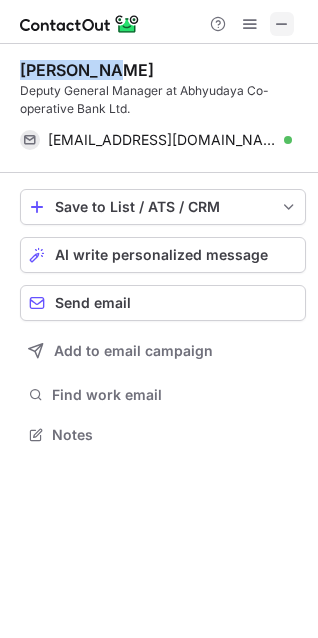 click at bounding box center [282, 24] 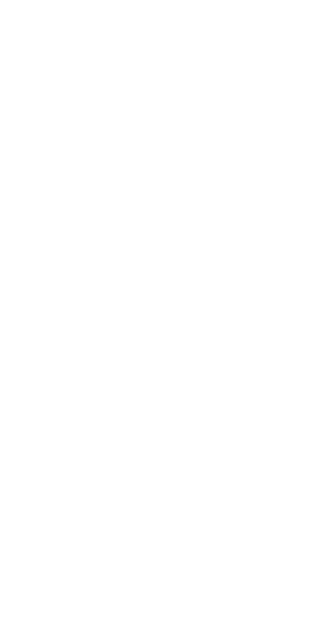 scroll, scrollTop: 0, scrollLeft: 0, axis: both 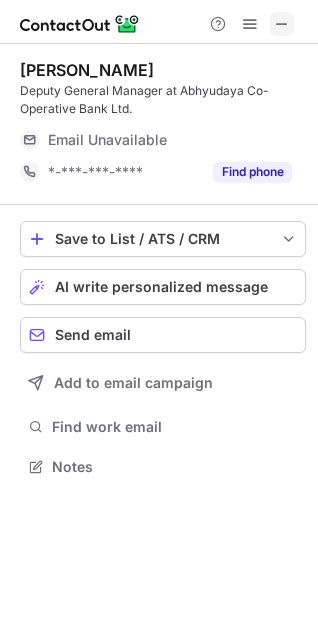 click at bounding box center (282, 24) 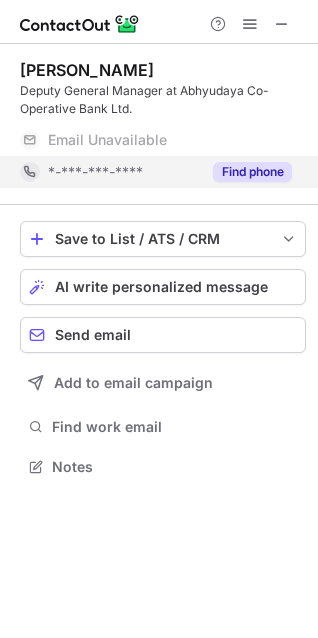 click on "Find phone" at bounding box center [252, 172] 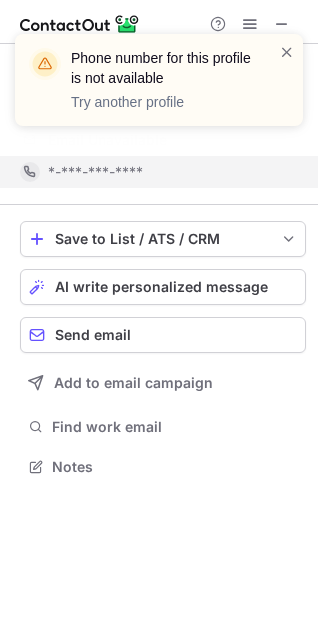 scroll, scrollTop: 420, scrollLeft: 318, axis: both 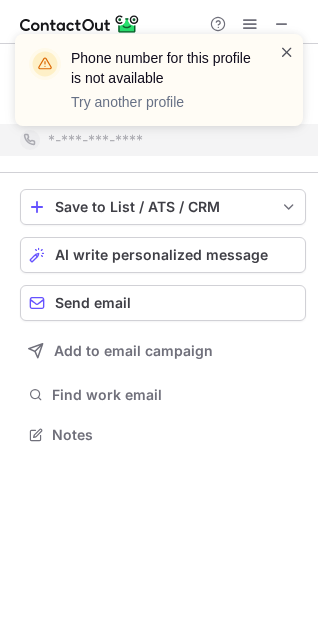 click at bounding box center [287, 52] 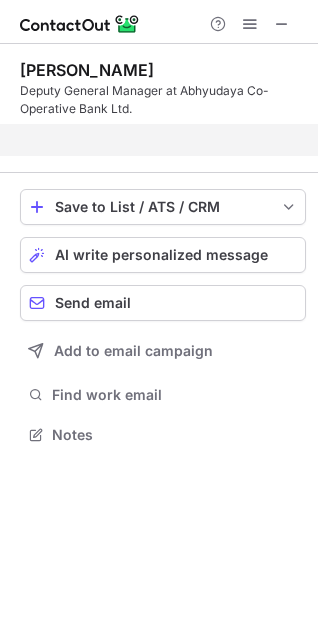 click on "Phone number for this profile is not available Try another profile" at bounding box center (159, 34) 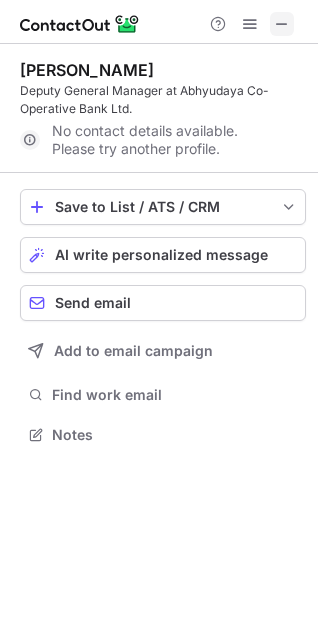 click at bounding box center [282, 24] 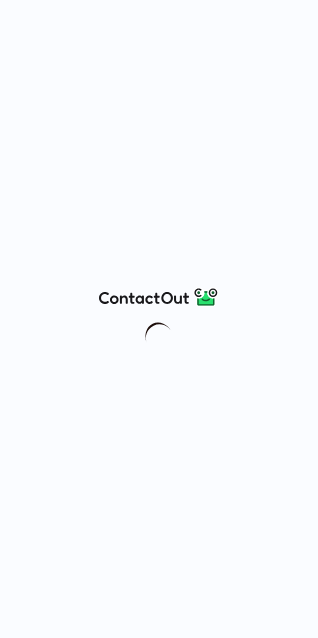 scroll, scrollTop: 0, scrollLeft: 0, axis: both 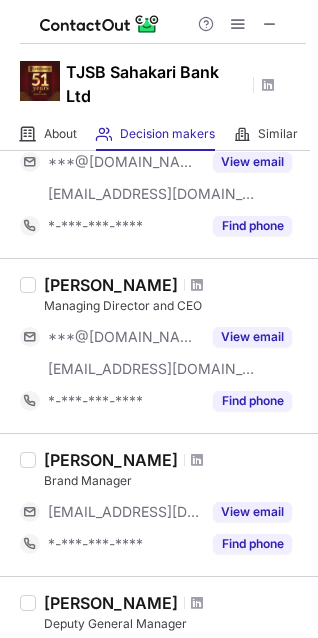 click at bounding box center (197, 285) 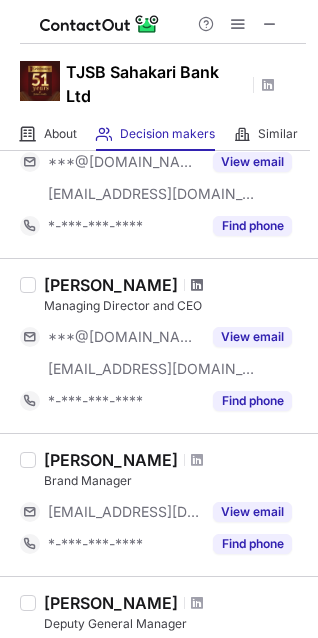 click at bounding box center [197, 285] 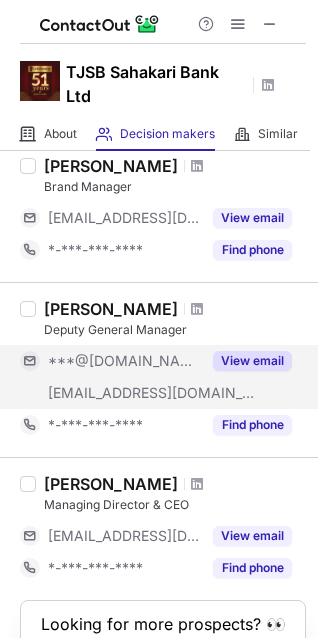 scroll, scrollTop: 1311, scrollLeft: 0, axis: vertical 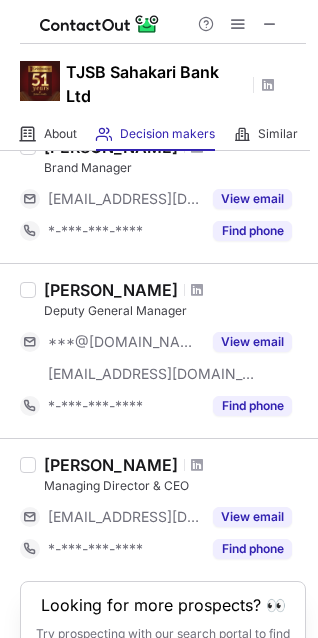 click at bounding box center (197, 465) 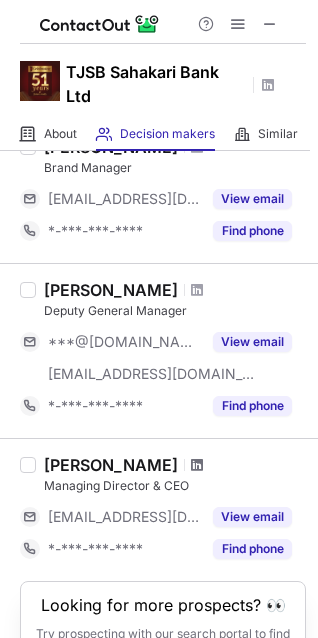 click at bounding box center [197, 465] 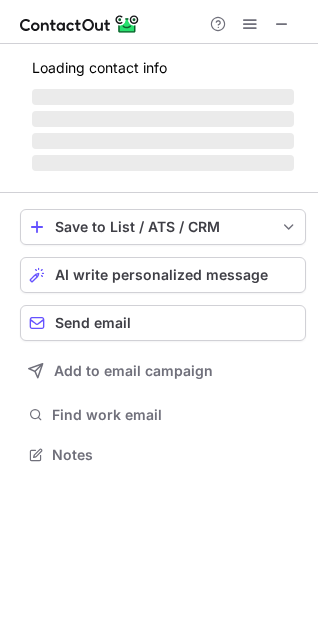 scroll, scrollTop: 10, scrollLeft: 9, axis: both 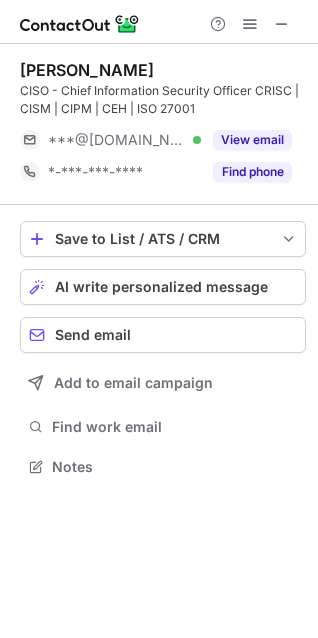 drag, startPoint x: 188, startPoint y: 70, endPoint x: 18, endPoint y: 71, distance: 170.00294 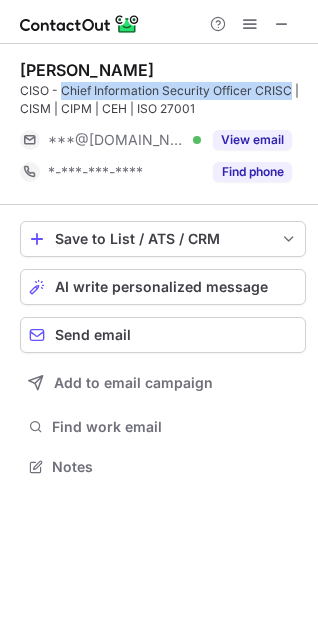 drag, startPoint x: 291, startPoint y: 88, endPoint x: 64, endPoint y: 91, distance: 227.01982 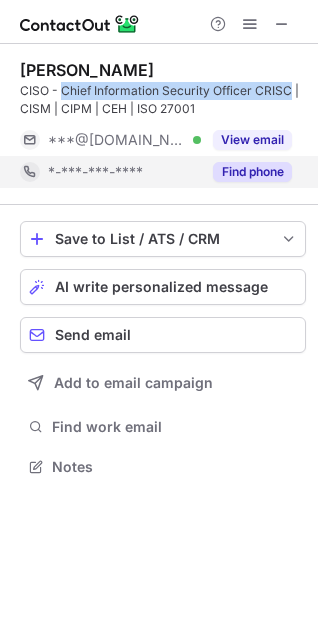 click on "Find phone" at bounding box center (252, 172) 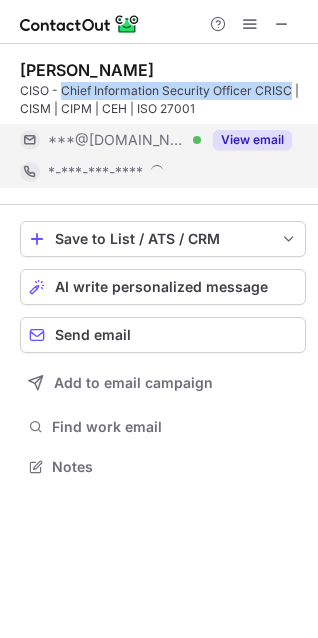 click on "View email" at bounding box center (252, 140) 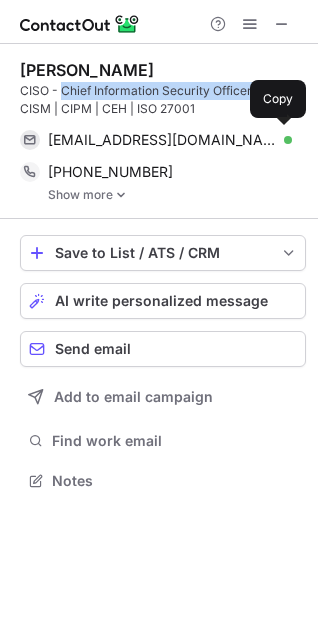 scroll, scrollTop: 10, scrollLeft: 9, axis: both 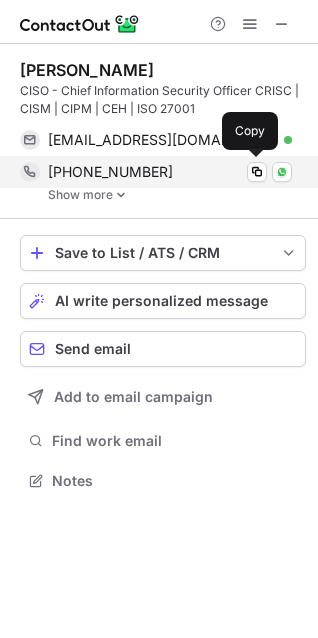 click on "+919987834479" at bounding box center [170, 172] 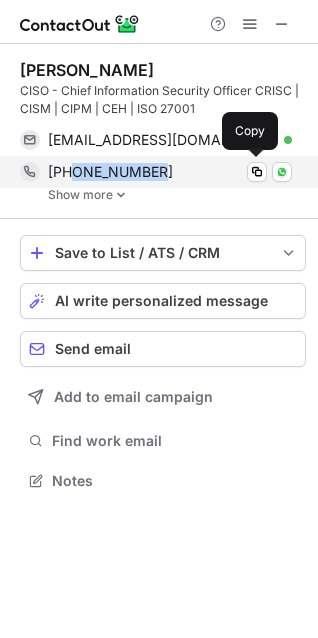 drag, startPoint x: 167, startPoint y: 164, endPoint x: 70, endPoint y: 175, distance: 97.62172 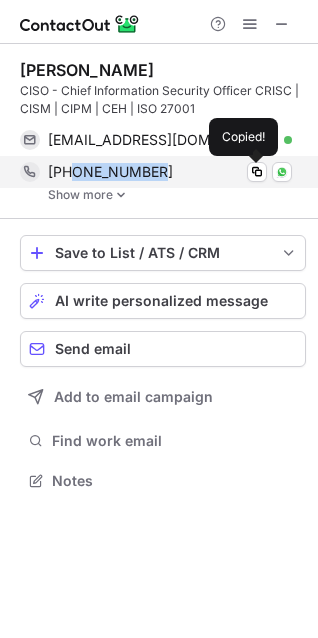 copy on "9987834479" 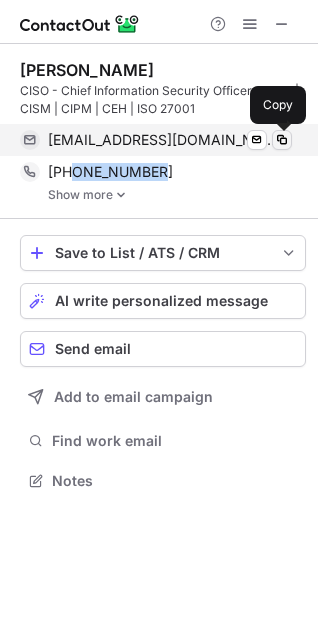 click at bounding box center (282, 140) 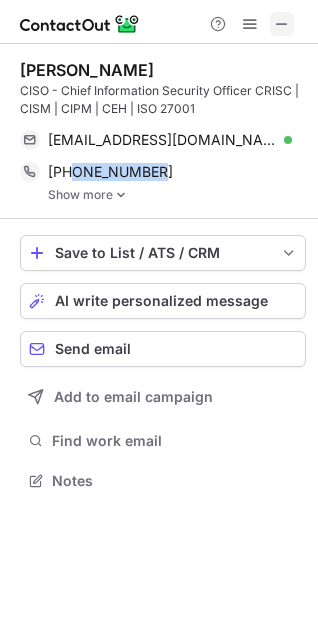click at bounding box center [282, 24] 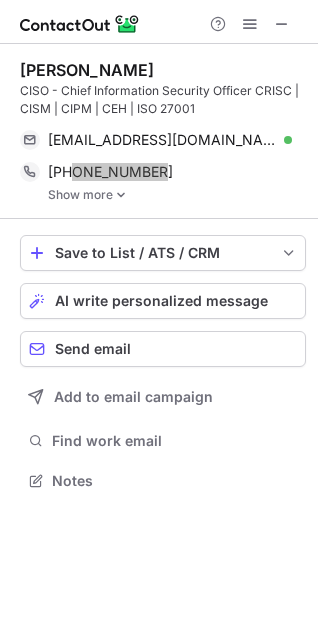scroll, scrollTop: 440, scrollLeft: 318, axis: both 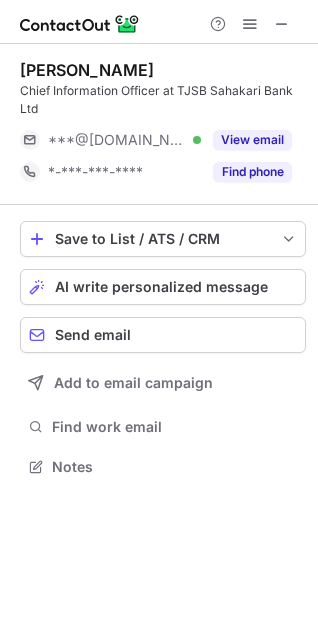 click at bounding box center (159, 22) 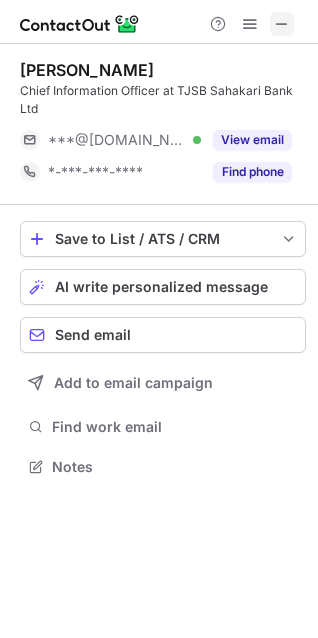 click at bounding box center (282, 24) 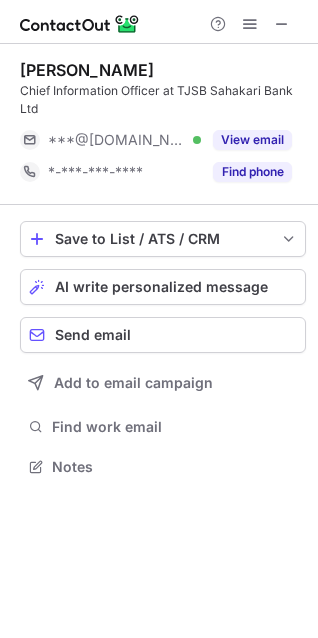 drag, startPoint x: 199, startPoint y: 63, endPoint x: 17, endPoint y: 61, distance: 182.01099 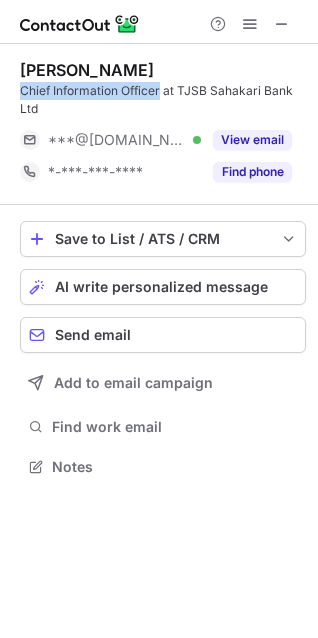 drag, startPoint x: 159, startPoint y: 90, endPoint x: 21, endPoint y: 93, distance: 138.03261 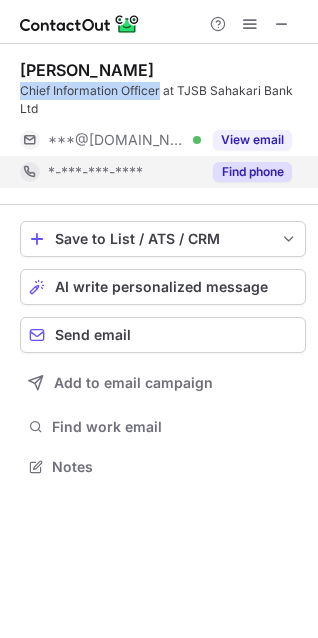 click on "Find phone" at bounding box center [252, 172] 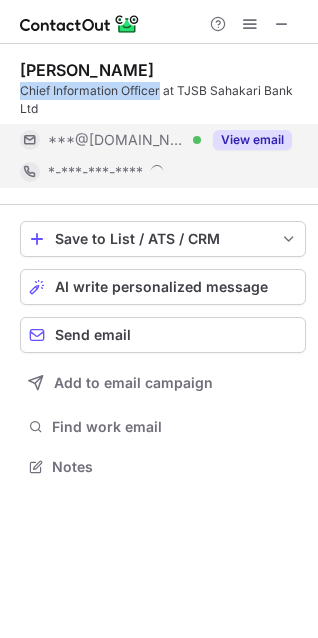click on "Subodh Nagwekar Chief Information Officer at TJSB Sahakari Bank Ltd ***@gmail.com Verified View email *-***-***-**** Save to List / ATS / CRM List Select Lever Connect Greenhouse Connect Salesforce Connect Hubspot Connect Bullhorn Connect Zapier (100+ Applications) Connect Request a new integration AI write personalized message Send email Add to email campaign Find work email Notes" at bounding box center (159, 319) 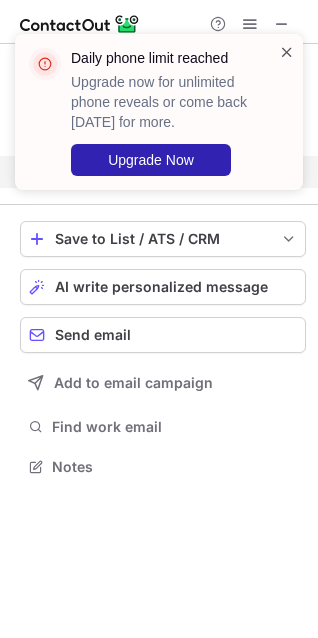 click at bounding box center [287, 52] 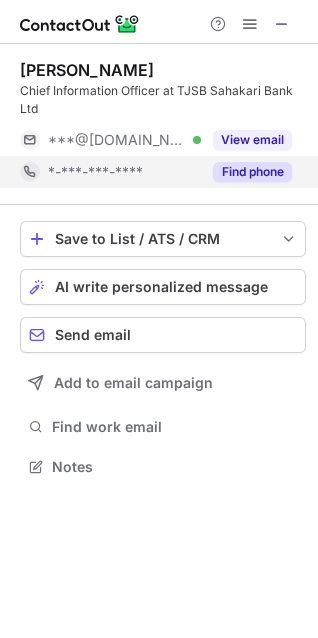 click on "Daily phone limit reached Upgrade now for unlimited phone reveals or come back tomorrow for more. Upgrade Now" at bounding box center (172, 112) 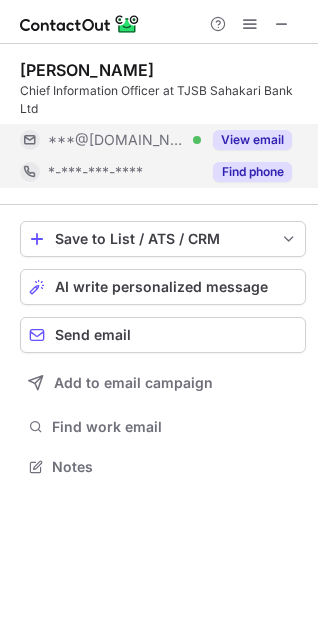 click on "View email" at bounding box center (252, 140) 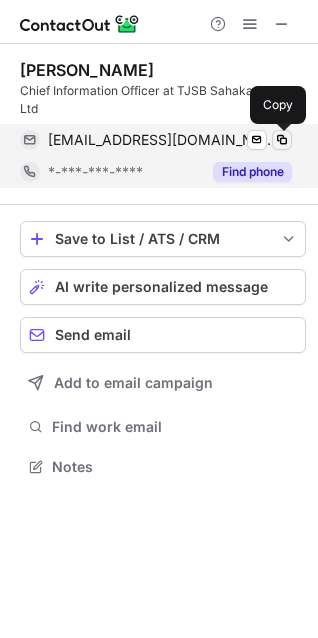 click at bounding box center [282, 140] 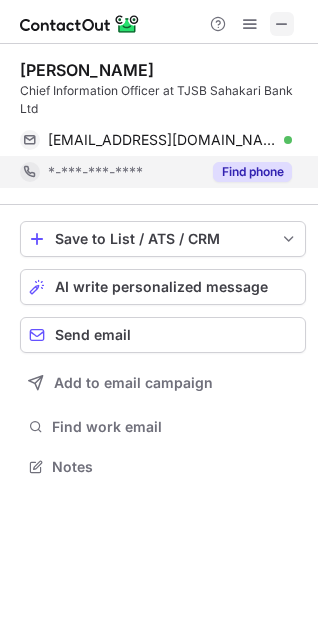 click at bounding box center (282, 24) 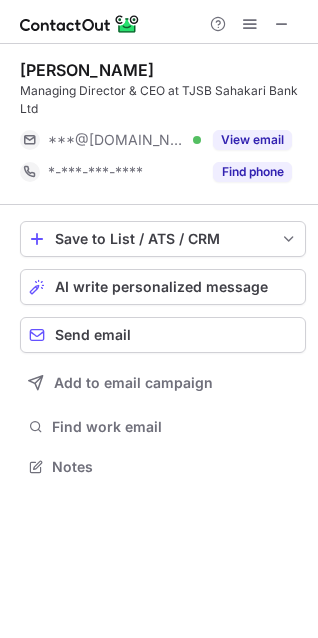 scroll, scrollTop: 0, scrollLeft: 0, axis: both 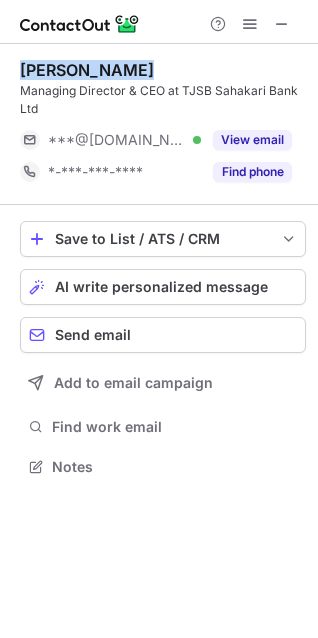 drag, startPoint x: 130, startPoint y: 70, endPoint x: 19, endPoint y: 69, distance: 111.0045 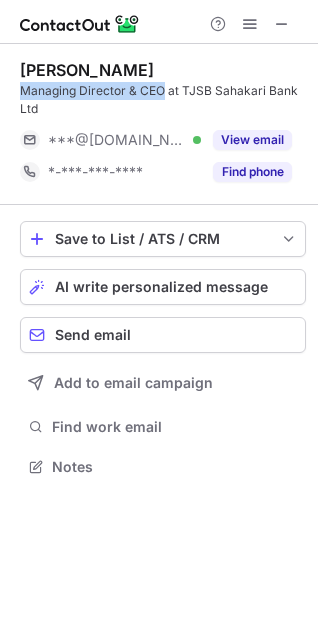 drag, startPoint x: 161, startPoint y: 90, endPoint x: 10, endPoint y: 85, distance: 151.08276 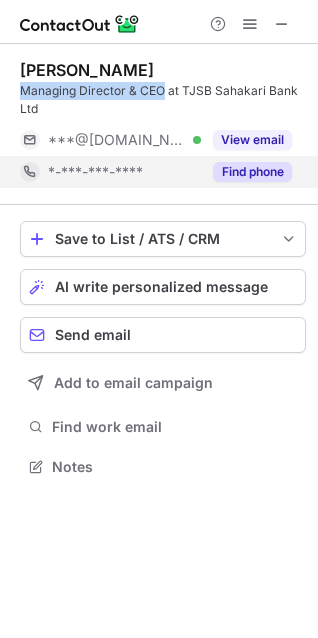 click on "Find phone" at bounding box center [252, 172] 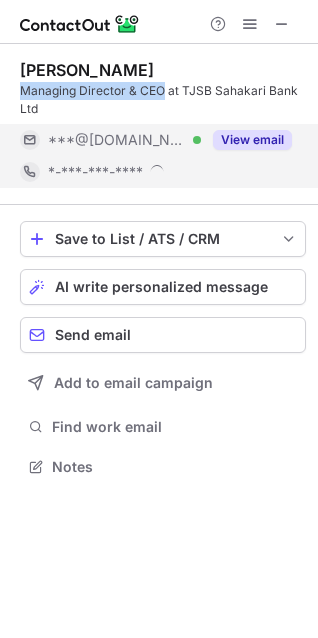 click on "Nikhil Arekar Managing Director & CEO at TJSB Sahakari Bank Ltd ***@gmail.com Verified View email *-***-***-**** Save to List / ATS / CRM List Select Lever Connect Greenhouse Connect Salesforce Connect Hubspot Connect Bullhorn Connect Zapier (100+ Applications) Connect Request a new integration AI write personalized message Send email Add to email campaign Find work email Notes" at bounding box center (159, 319) 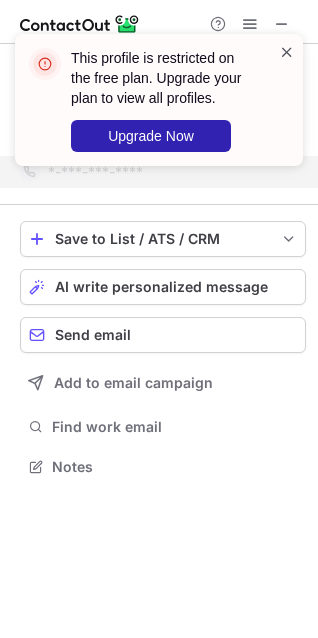 click at bounding box center [287, 52] 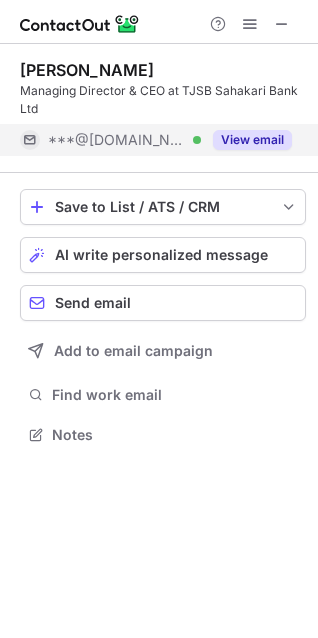 scroll, scrollTop: 420, scrollLeft: 318, axis: both 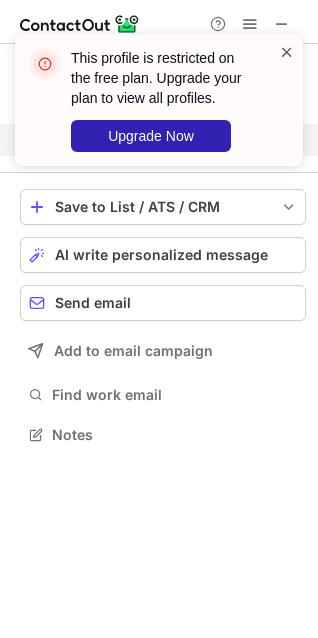 click at bounding box center (287, 52) 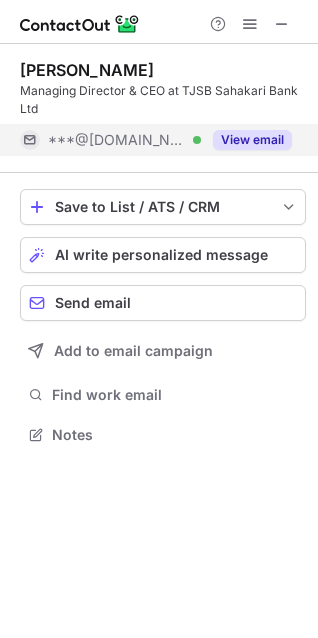 click on "This profile is restricted on the free plan. Upgrade your plan to view all profiles. Upgrade Now" at bounding box center (159, 34) 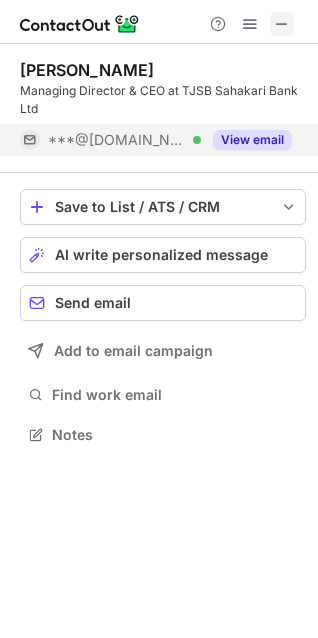 click at bounding box center [282, 24] 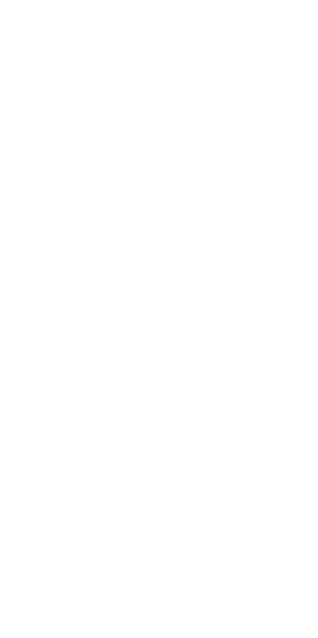 scroll, scrollTop: 0, scrollLeft: 0, axis: both 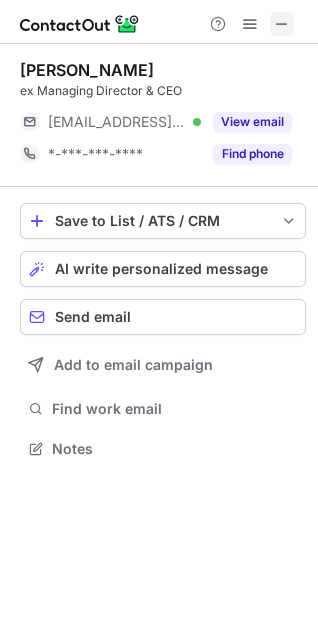 click at bounding box center (282, 24) 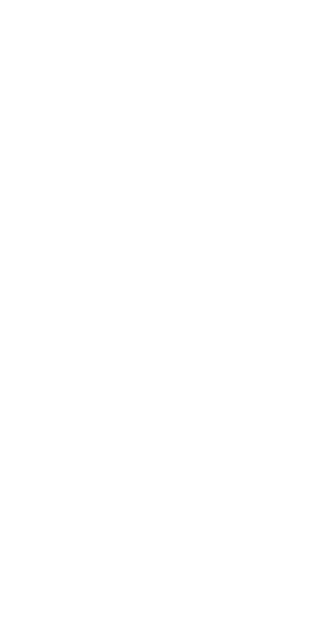scroll, scrollTop: 0, scrollLeft: 0, axis: both 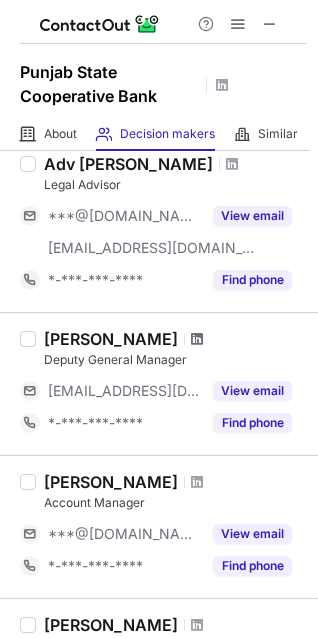 click at bounding box center (197, 339) 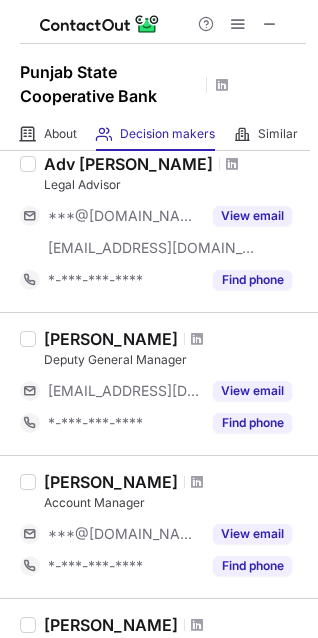 click at bounding box center (270, 24) 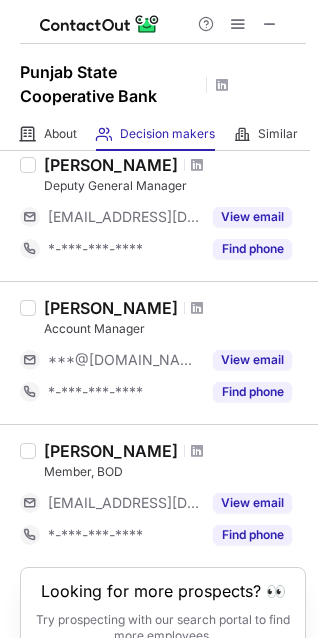scroll, scrollTop: 372, scrollLeft: 0, axis: vertical 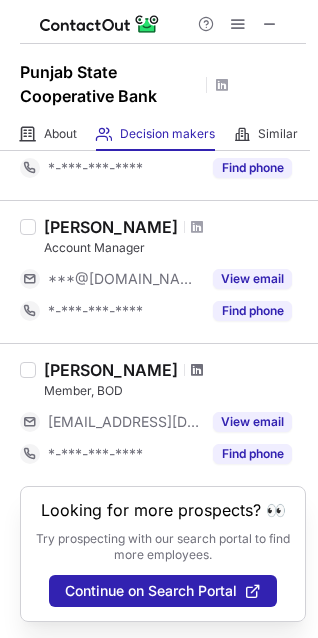 click at bounding box center (197, 370) 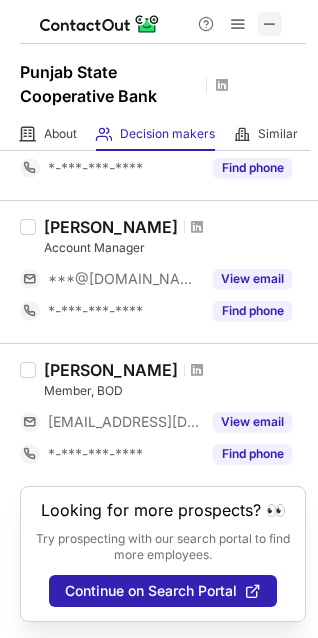 click at bounding box center [270, 24] 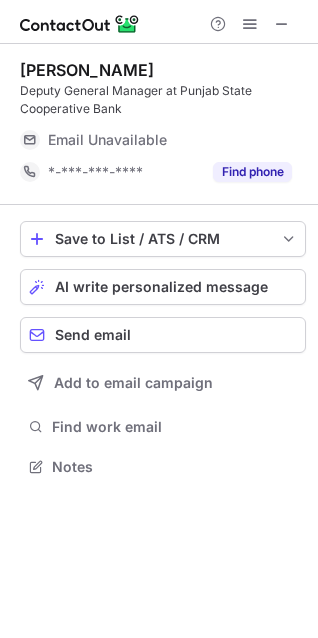 scroll, scrollTop: 0, scrollLeft: 0, axis: both 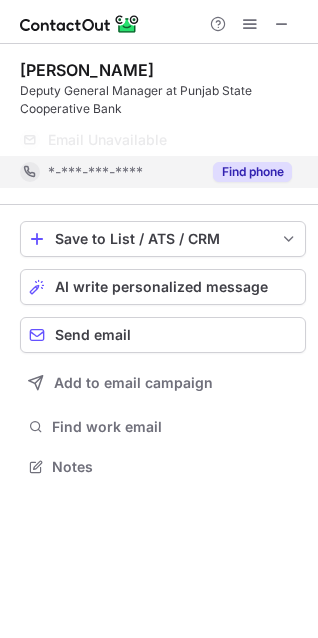 click on "Find phone" at bounding box center [252, 172] 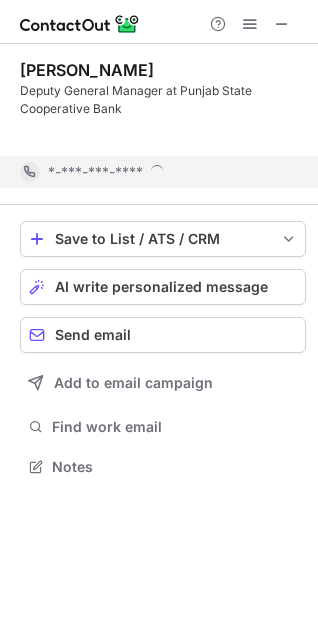 scroll, scrollTop: 420, scrollLeft: 318, axis: both 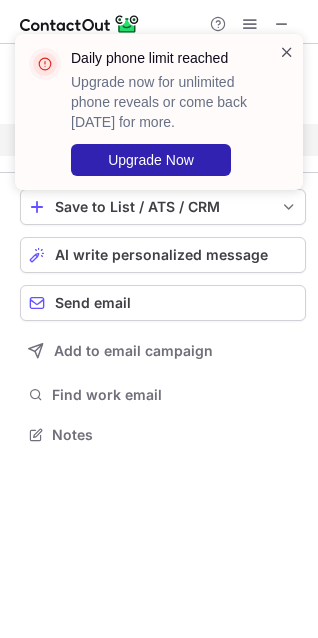 click at bounding box center [287, 52] 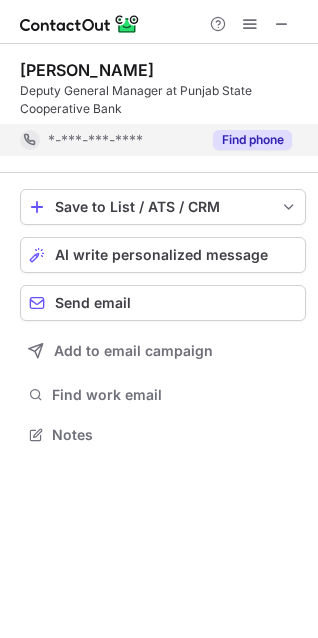 click on "Daily phone limit reached Upgrade now for unlimited phone reveals or come back [DATE] for more. Upgrade Now" at bounding box center [159, 34] 